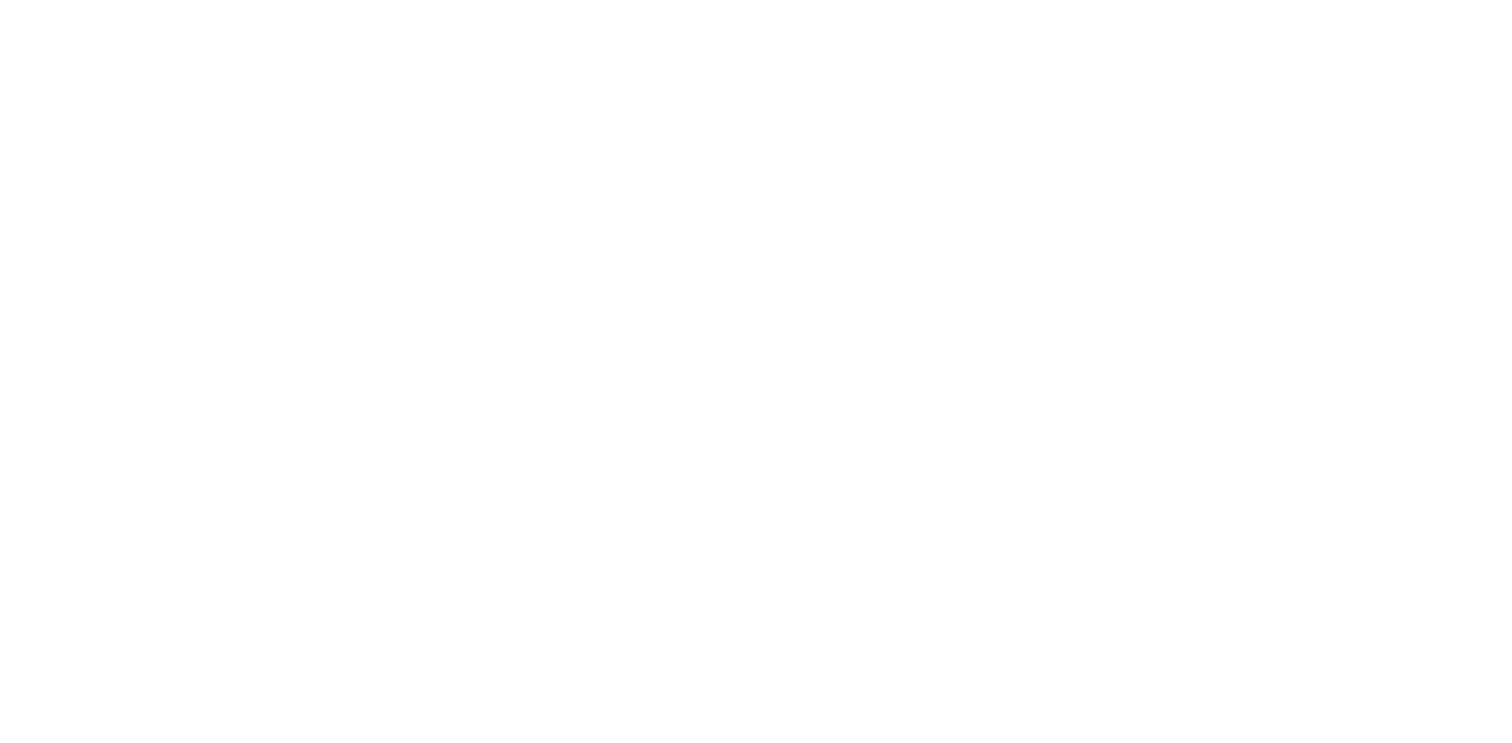 scroll, scrollTop: 0, scrollLeft: 0, axis: both 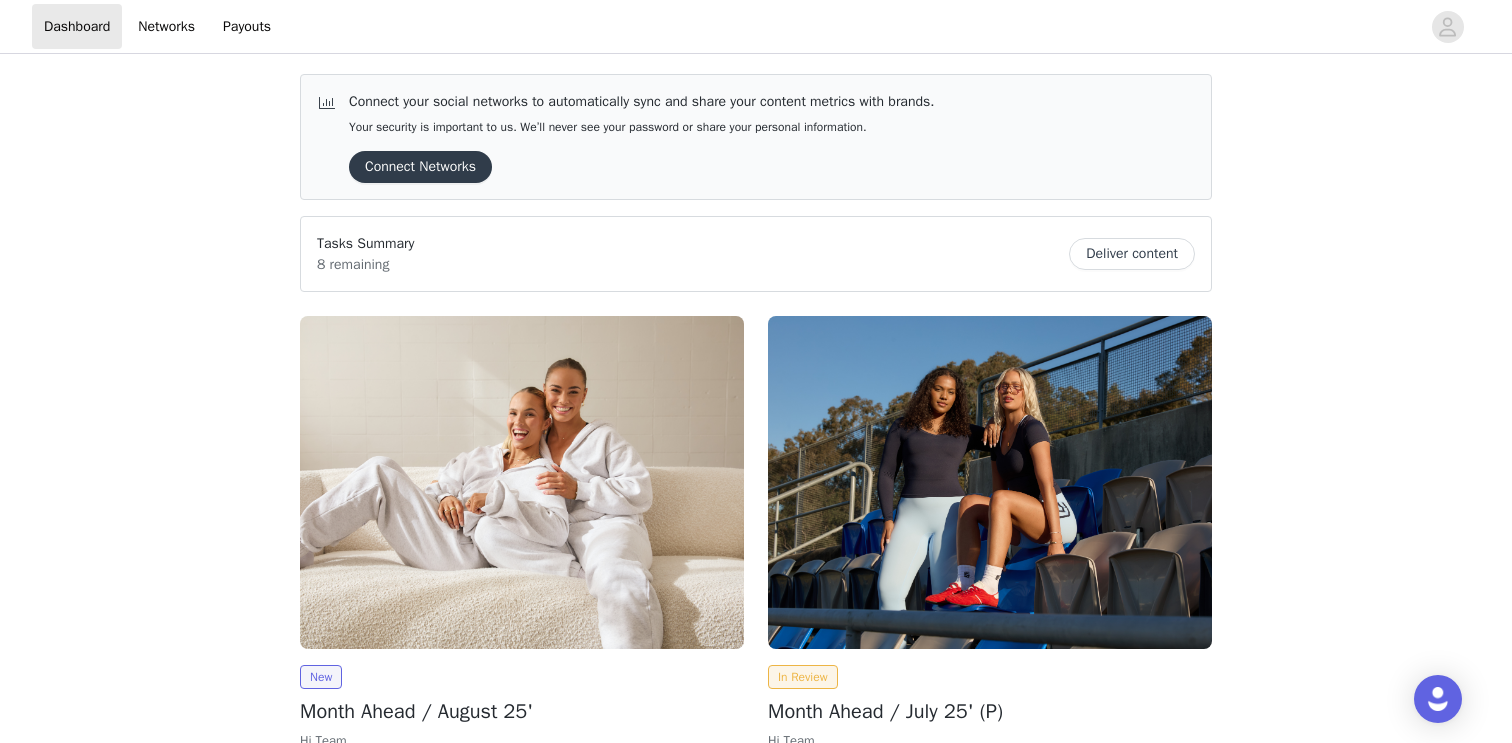 click on "Deliver content" at bounding box center [1132, 254] 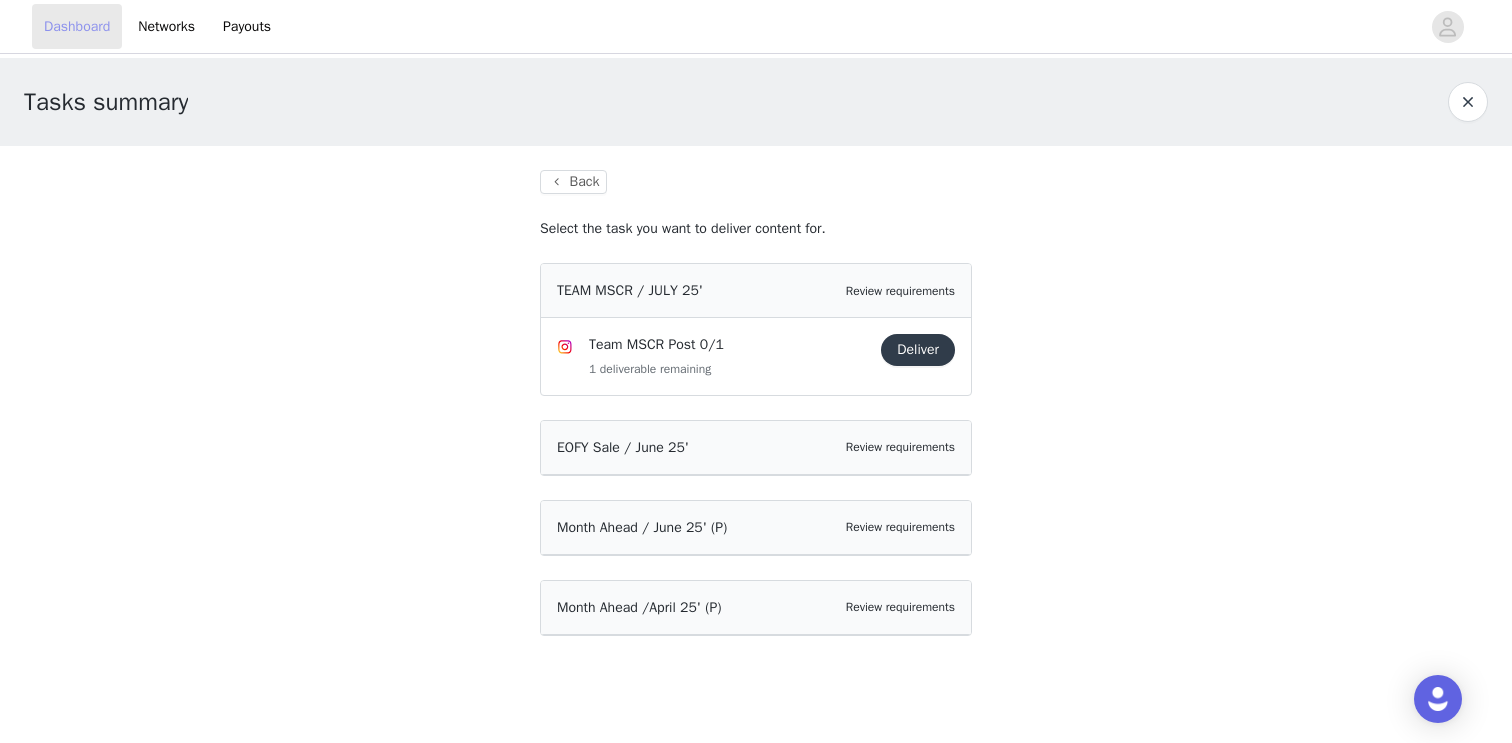 click on "Dashboard" at bounding box center [77, 26] 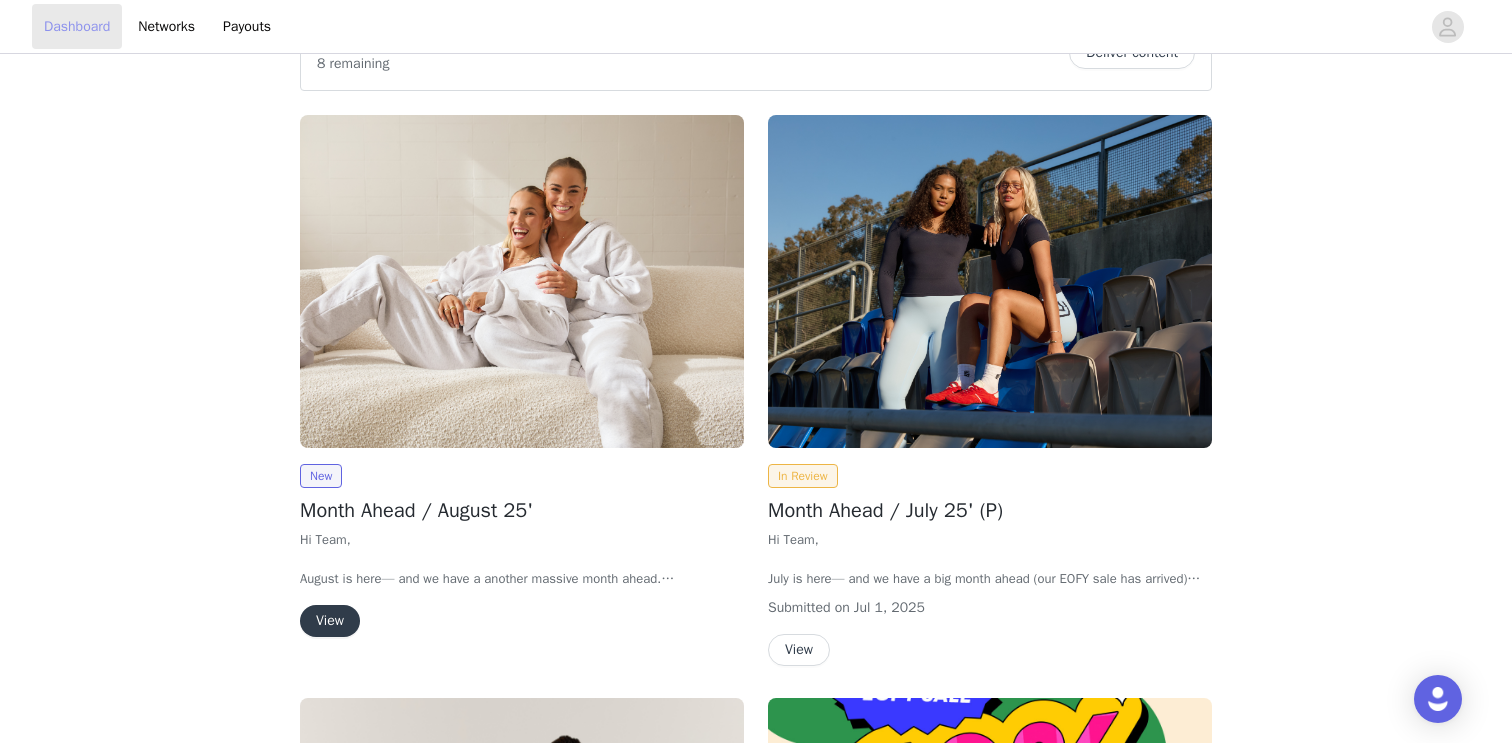 scroll, scrollTop: 210, scrollLeft: 0, axis: vertical 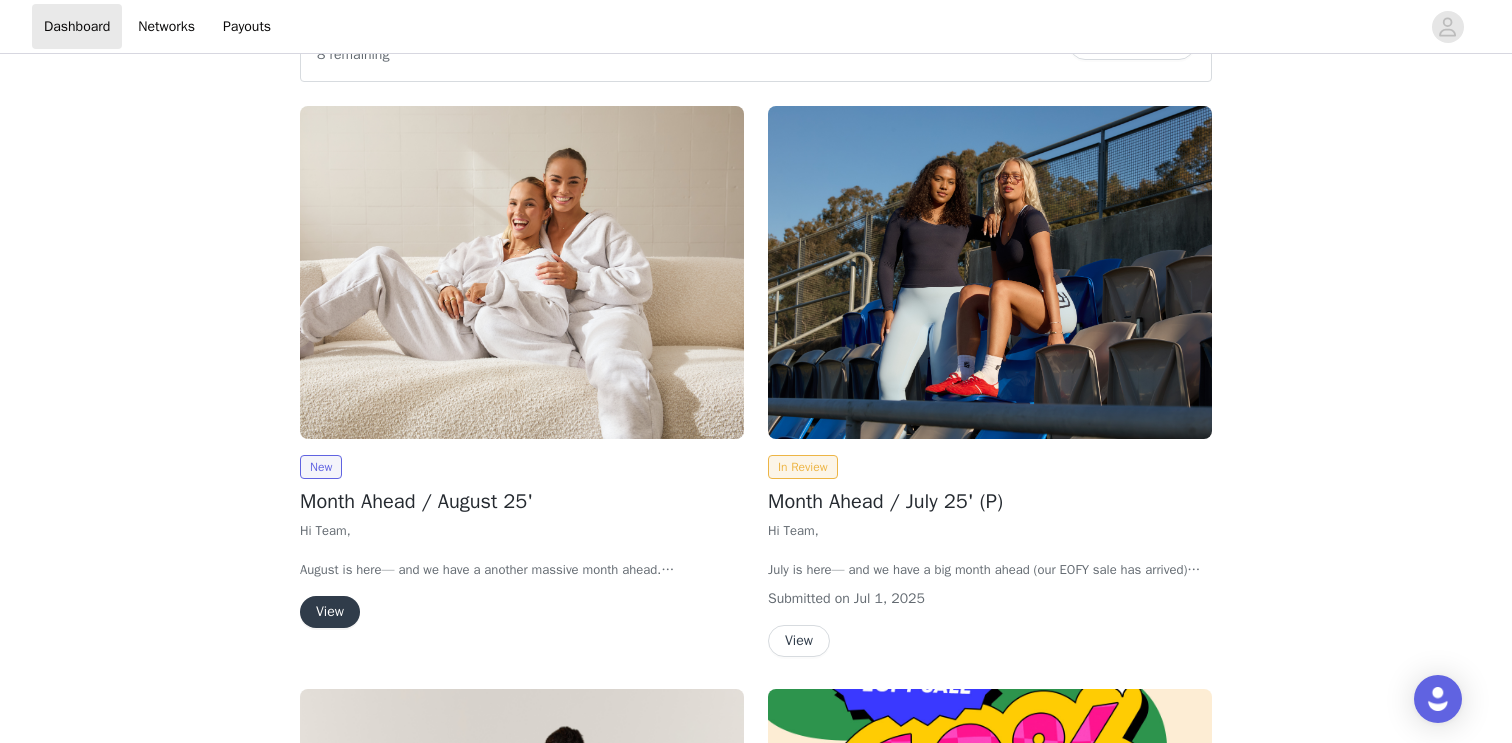 click on "View" at bounding box center [330, 612] 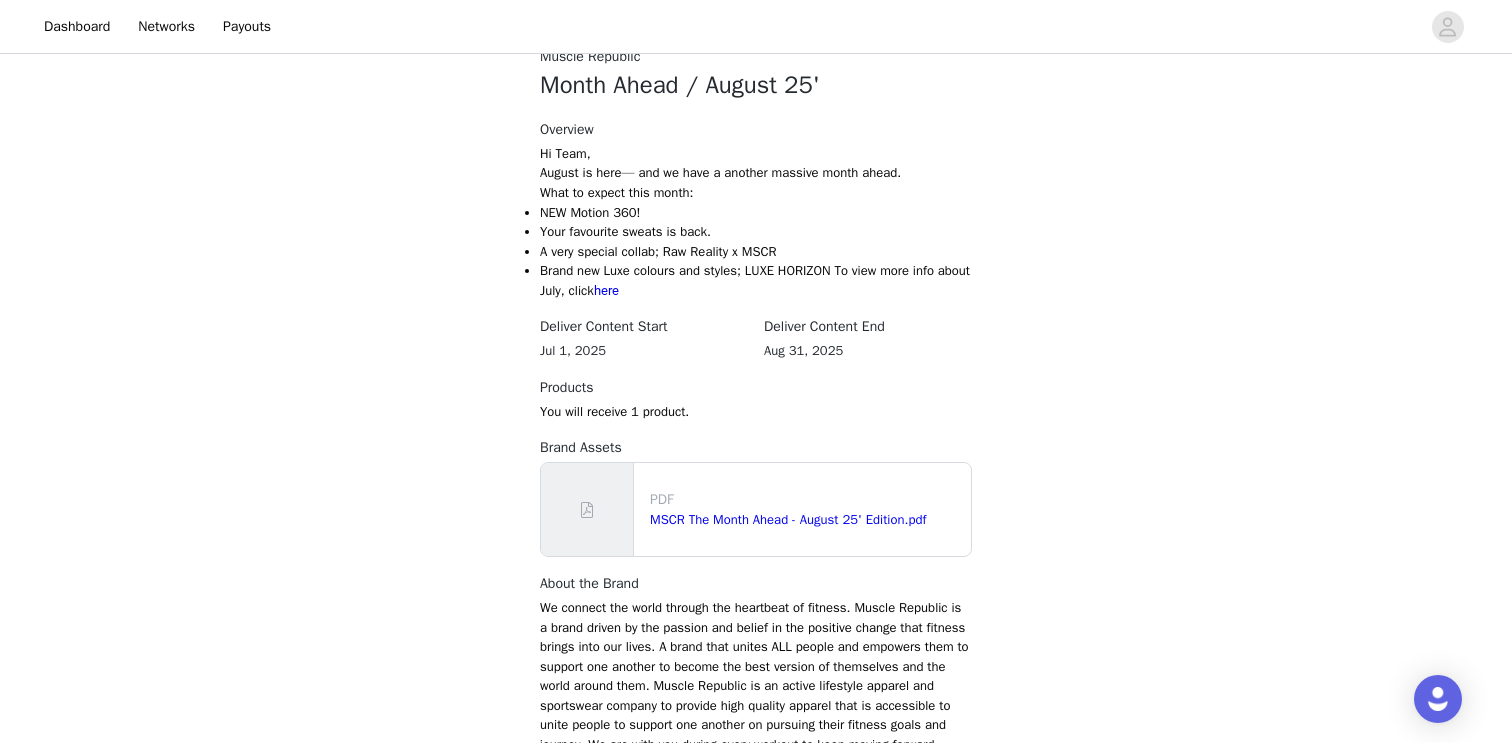 scroll, scrollTop: 574, scrollLeft: 0, axis: vertical 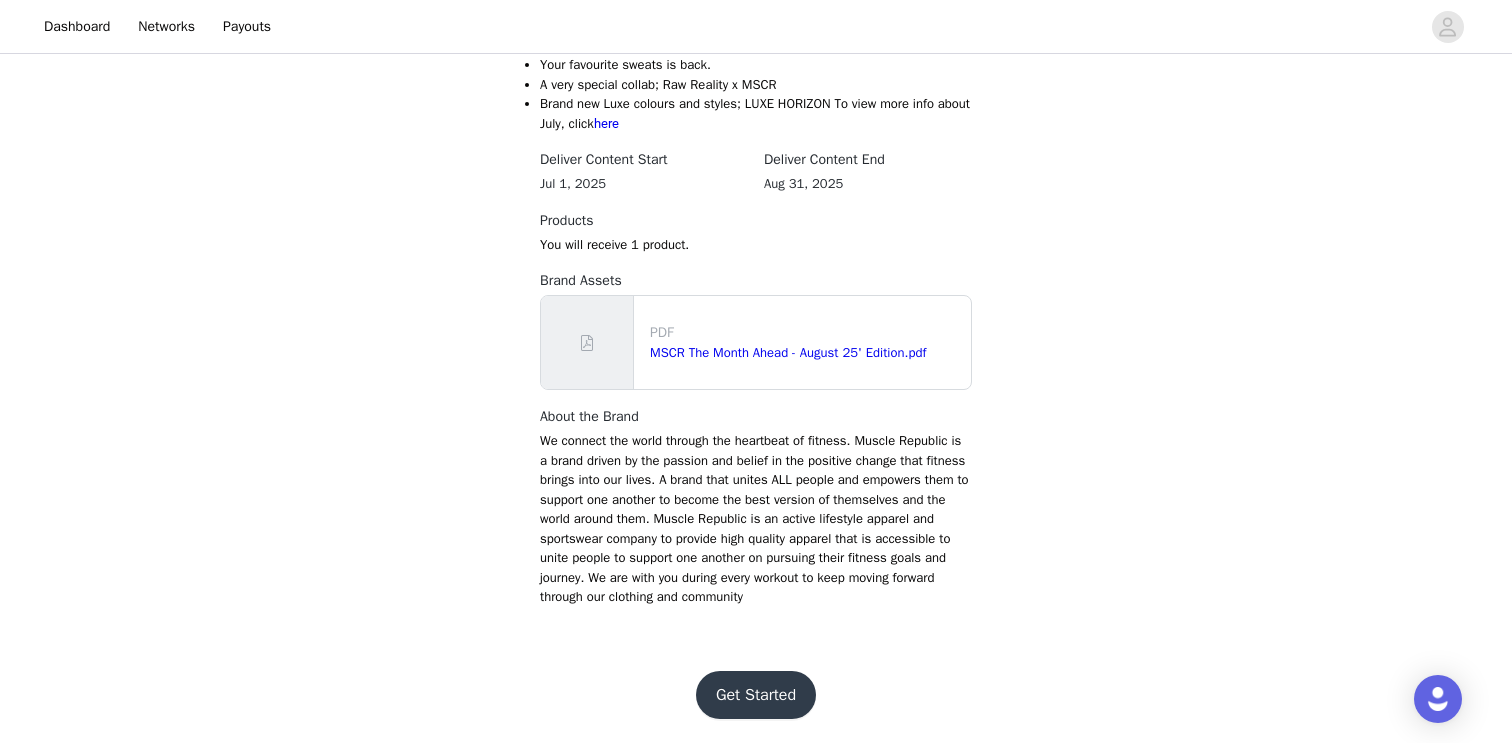 click on "Get Started" at bounding box center [756, 695] 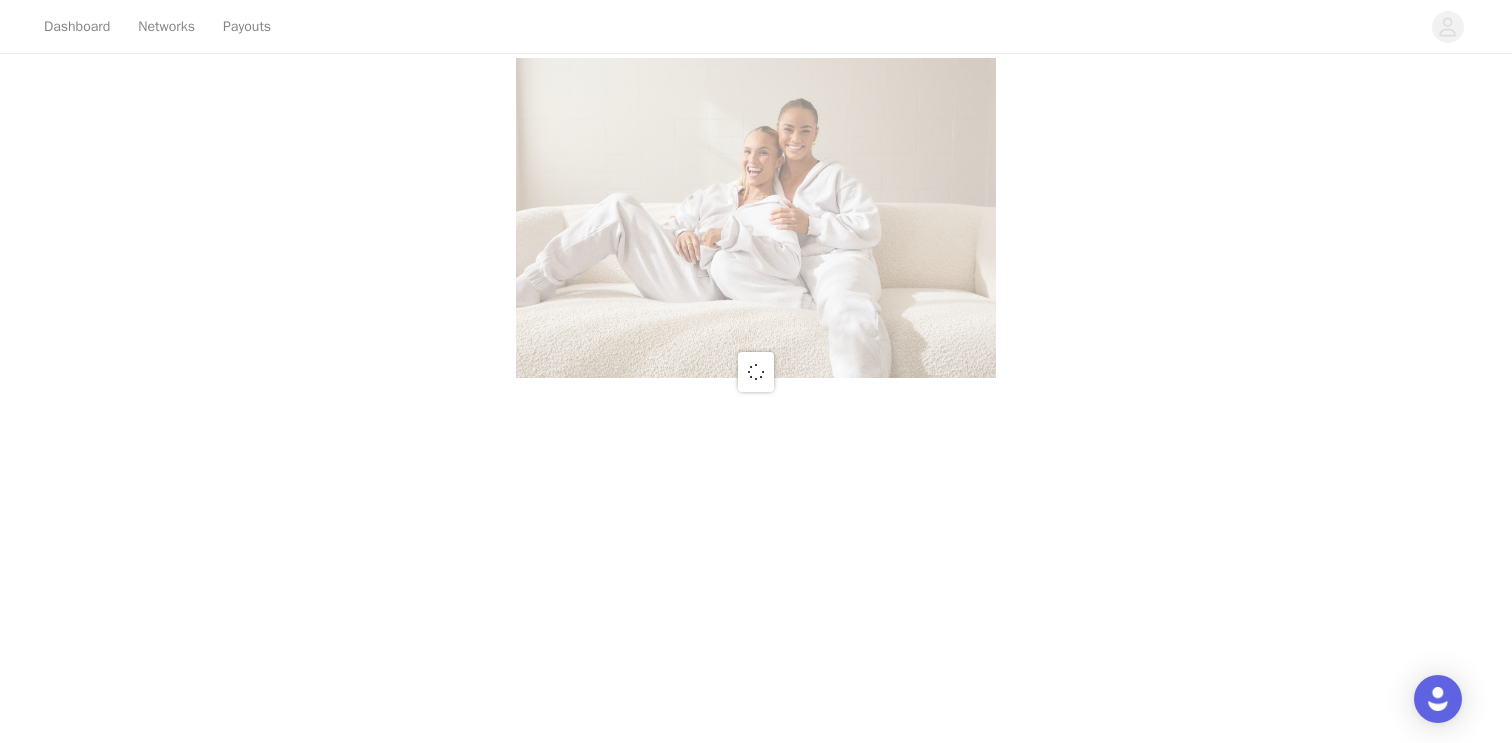 scroll, scrollTop: 0, scrollLeft: 0, axis: both 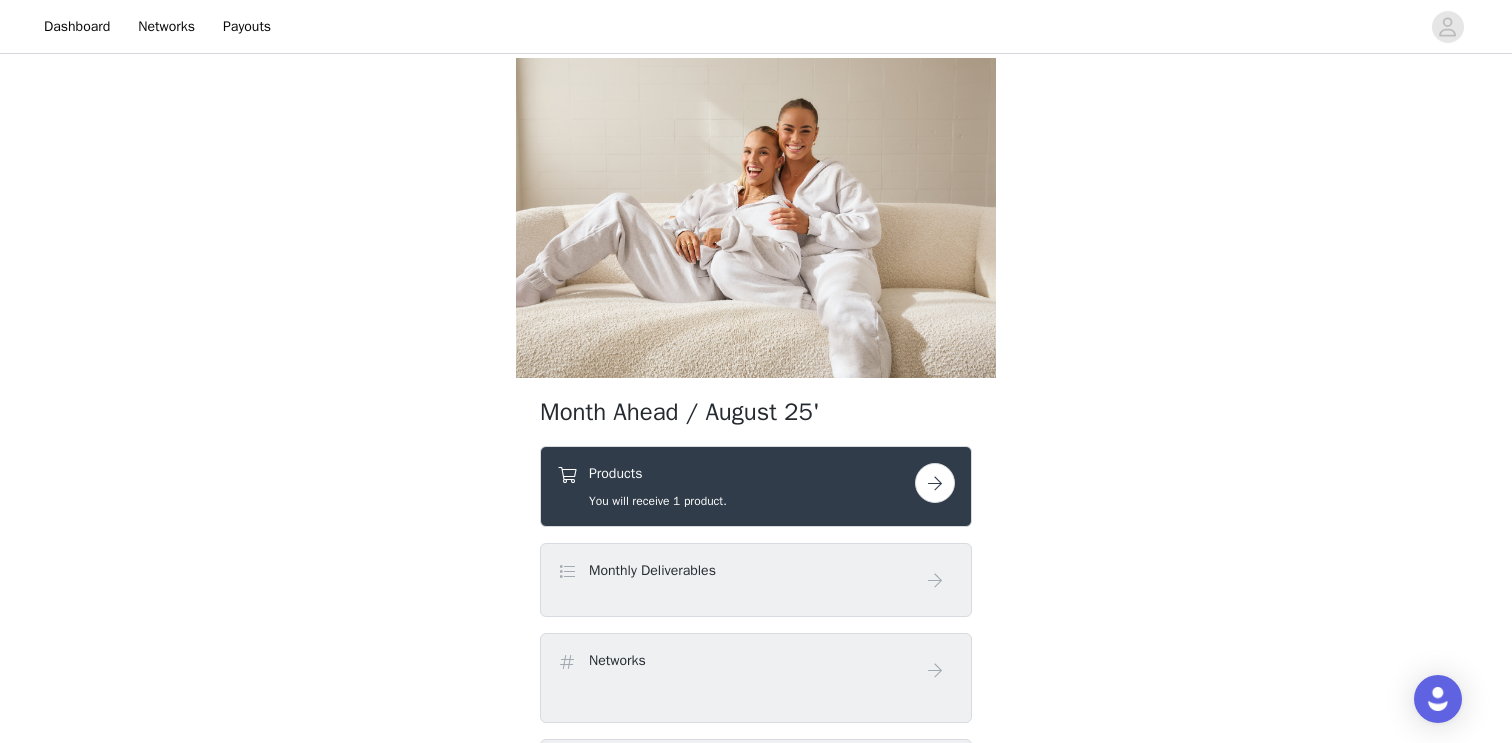 click on "Products   You will receive 1 product." at bounding box center [756, 486] 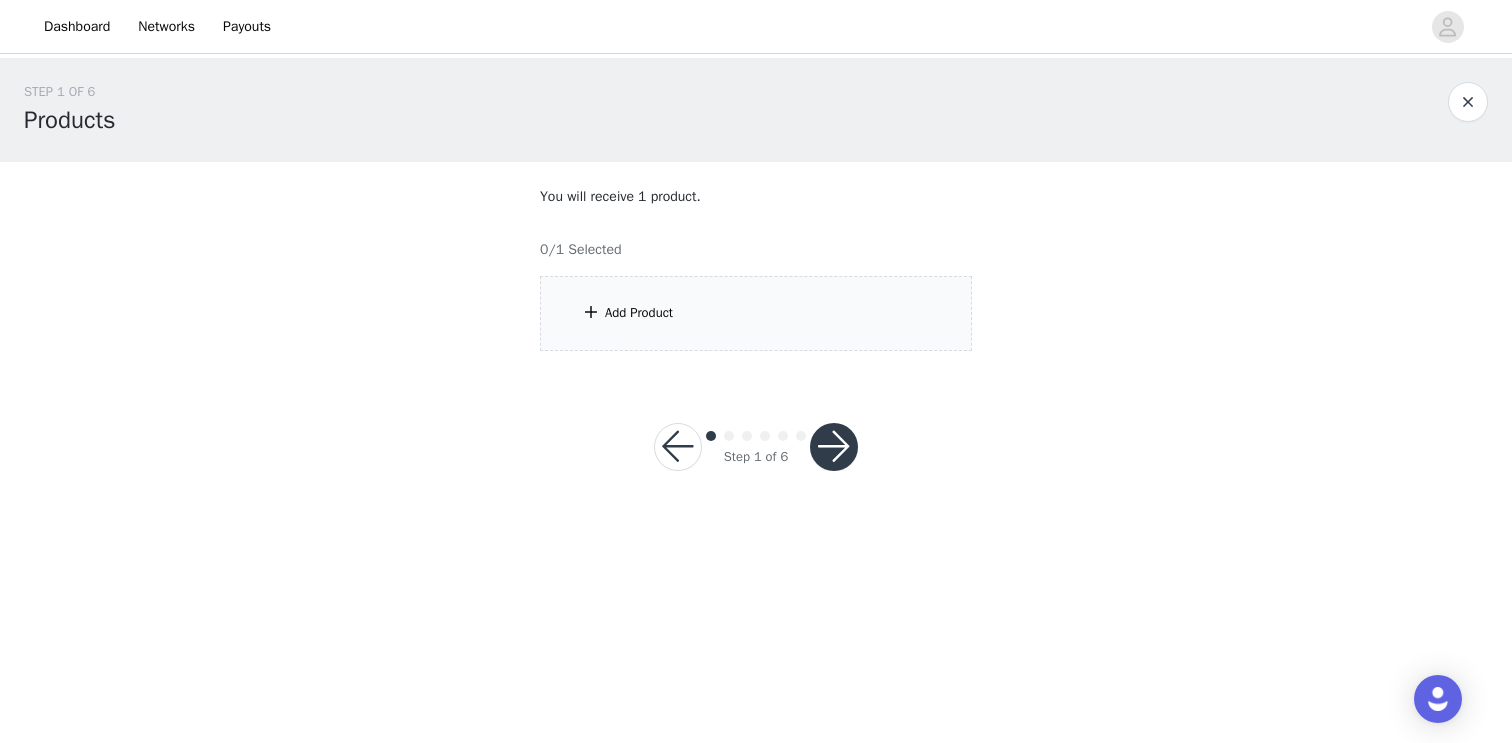 click on "Add Product" at bounding box center [756, 313] 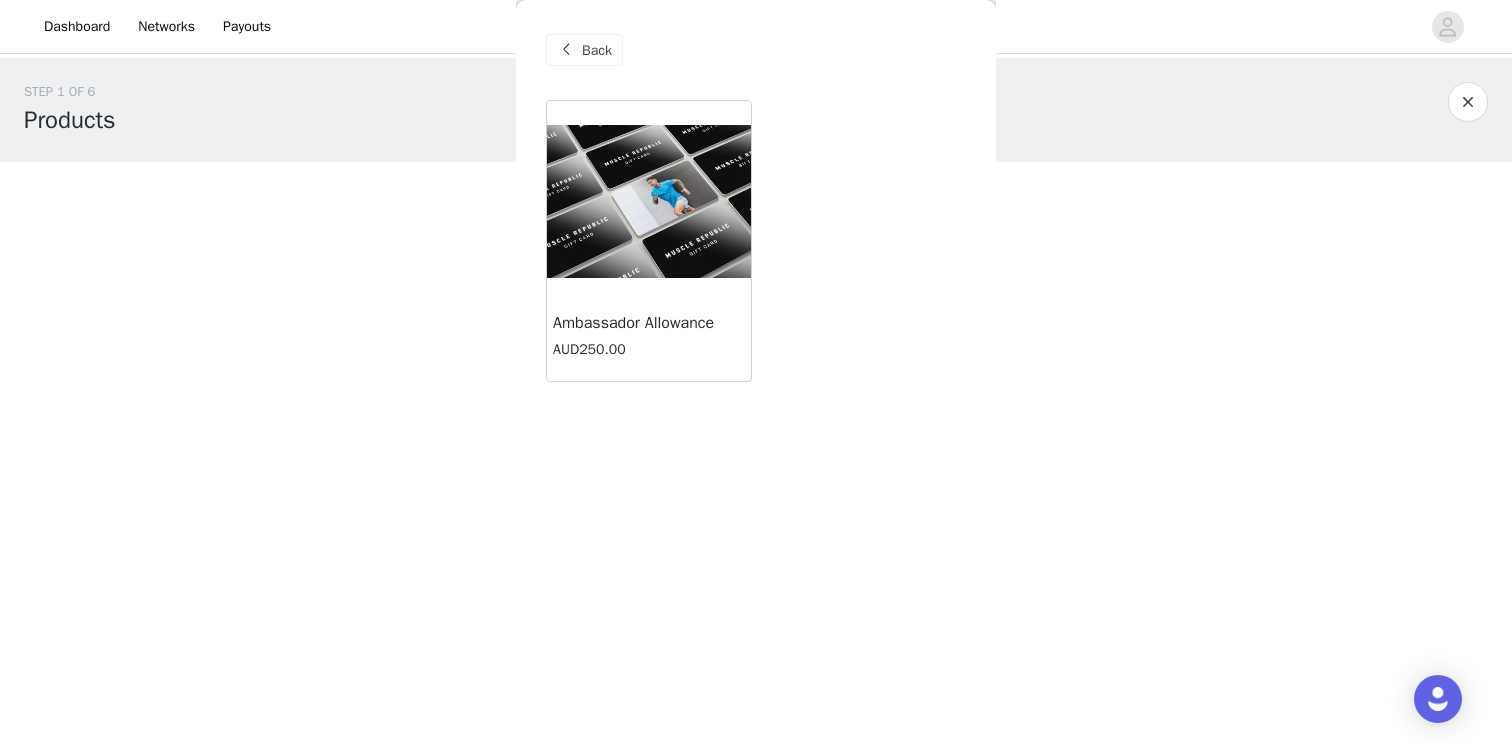 click at bounding box center [649, 201] 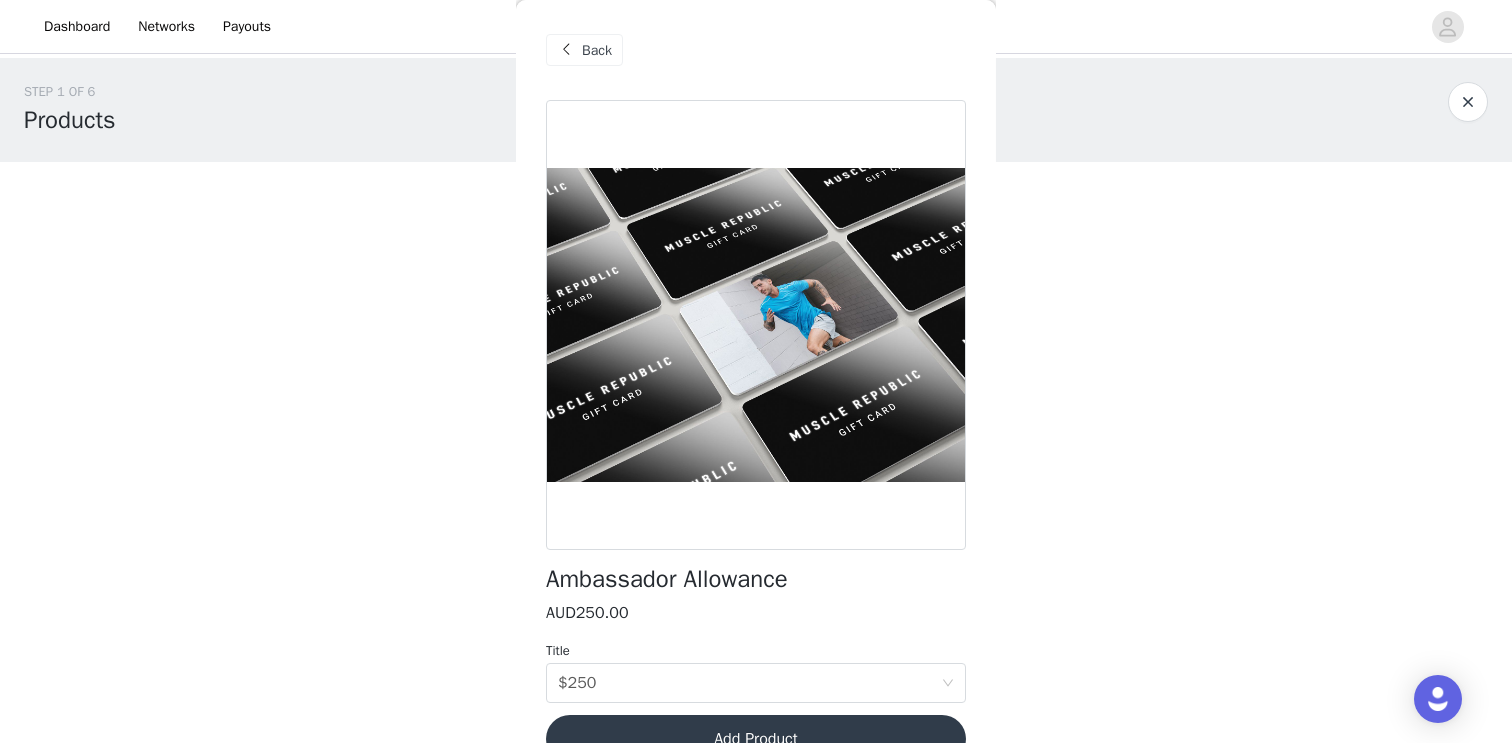 scroll, scrollTop: 43, scrollLeft: 0, axis: vertical 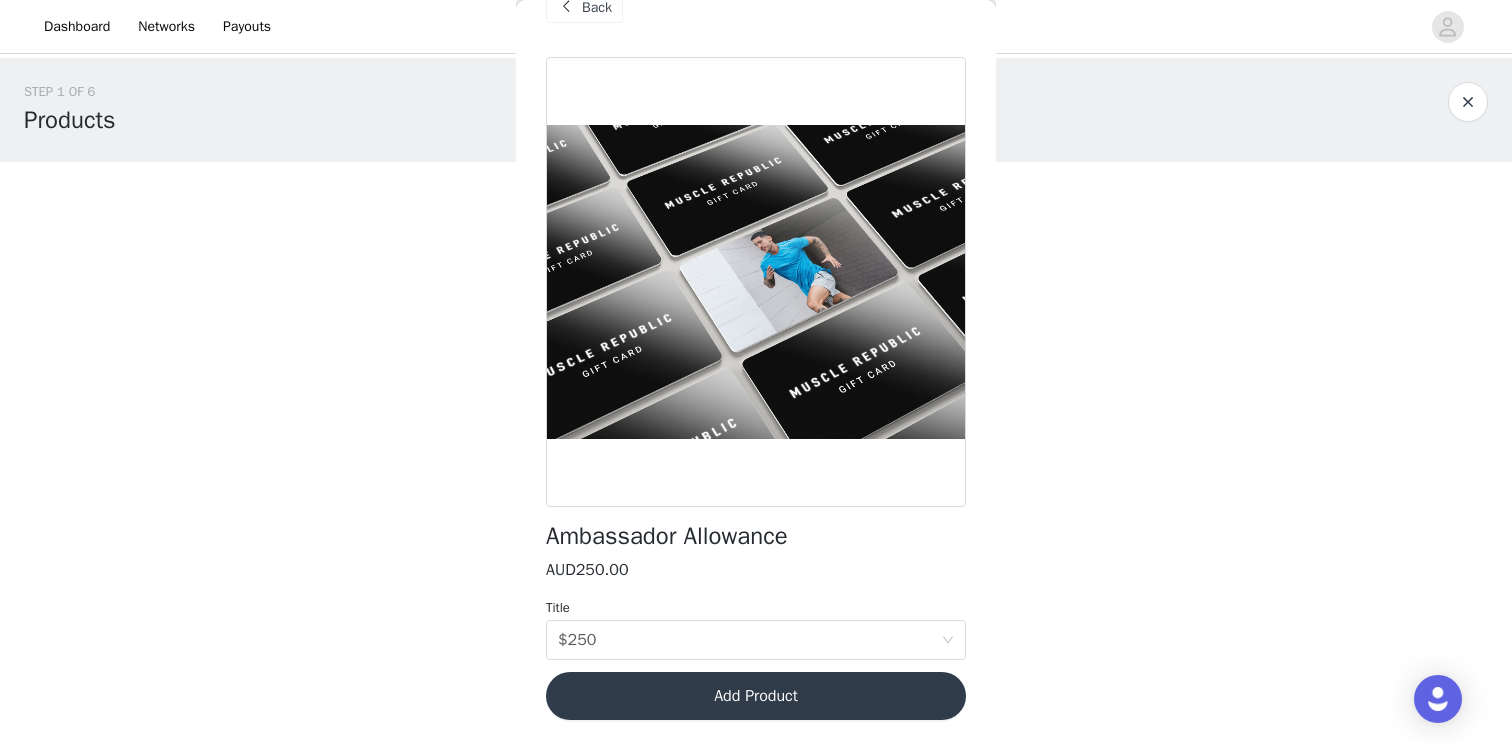 click on "Add Product" at bounding box center (756, 696) 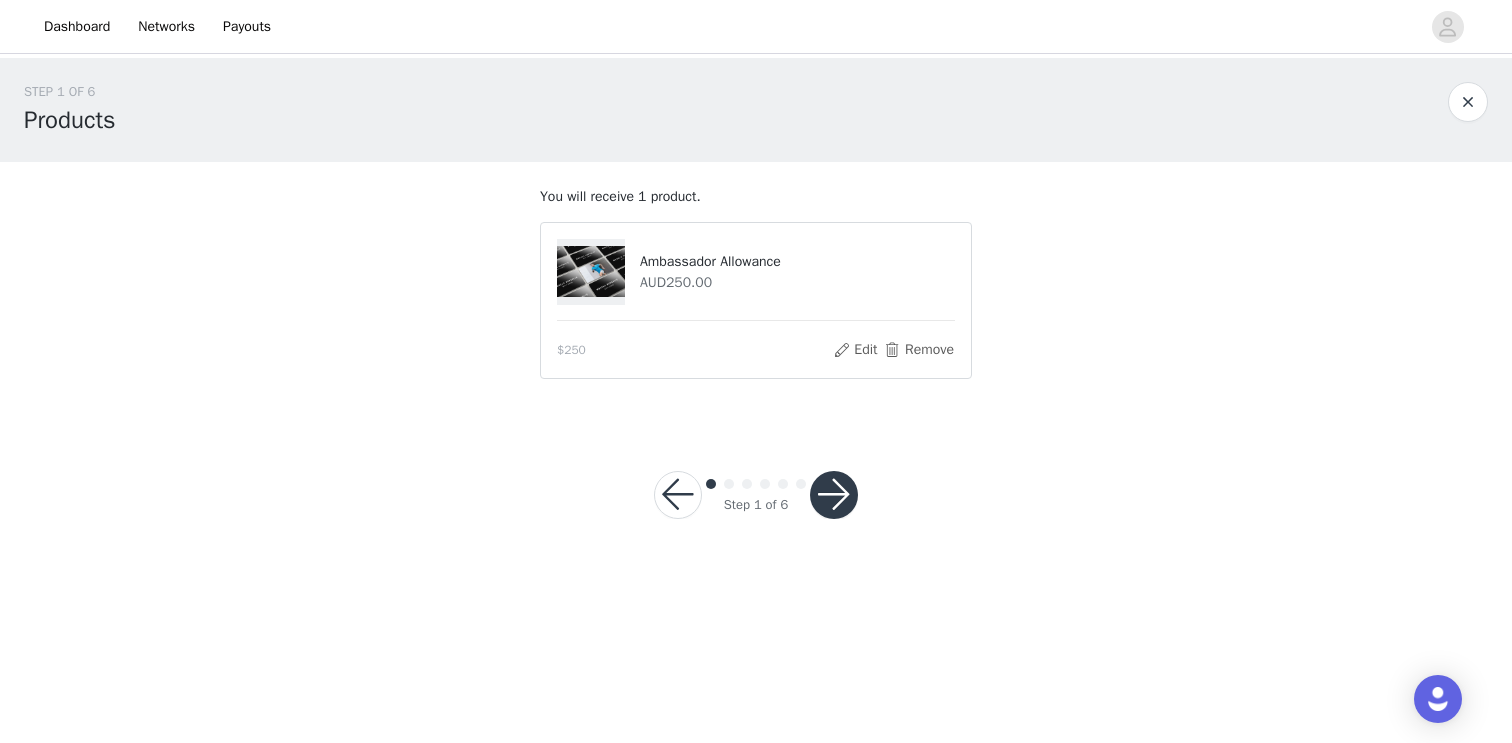 click on "You will receive 1 product.                 Ambassador Allowance     AUD250.00       $250       Edit   Remove" at bounding box center [756, 292] 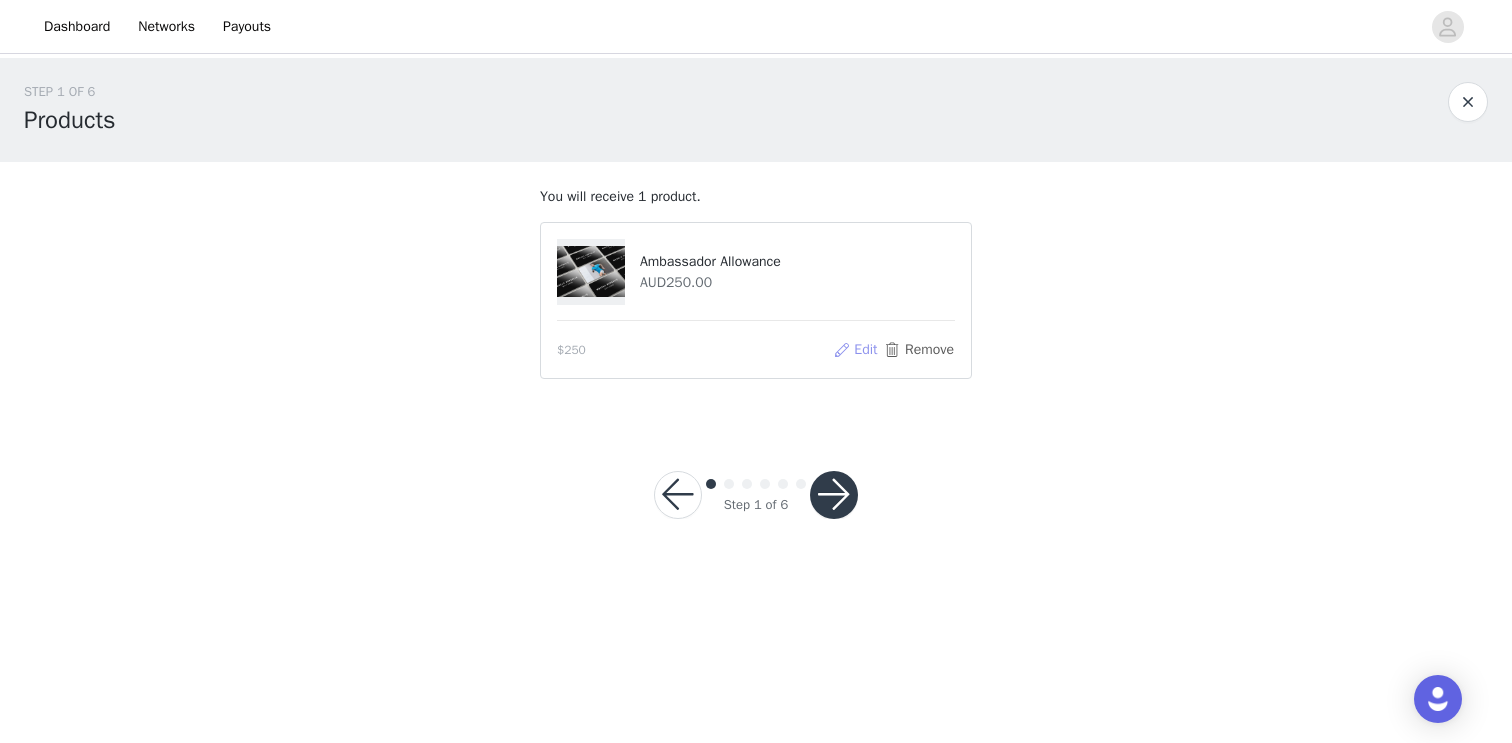 click on "Edit" at bounding box center (855, 350) 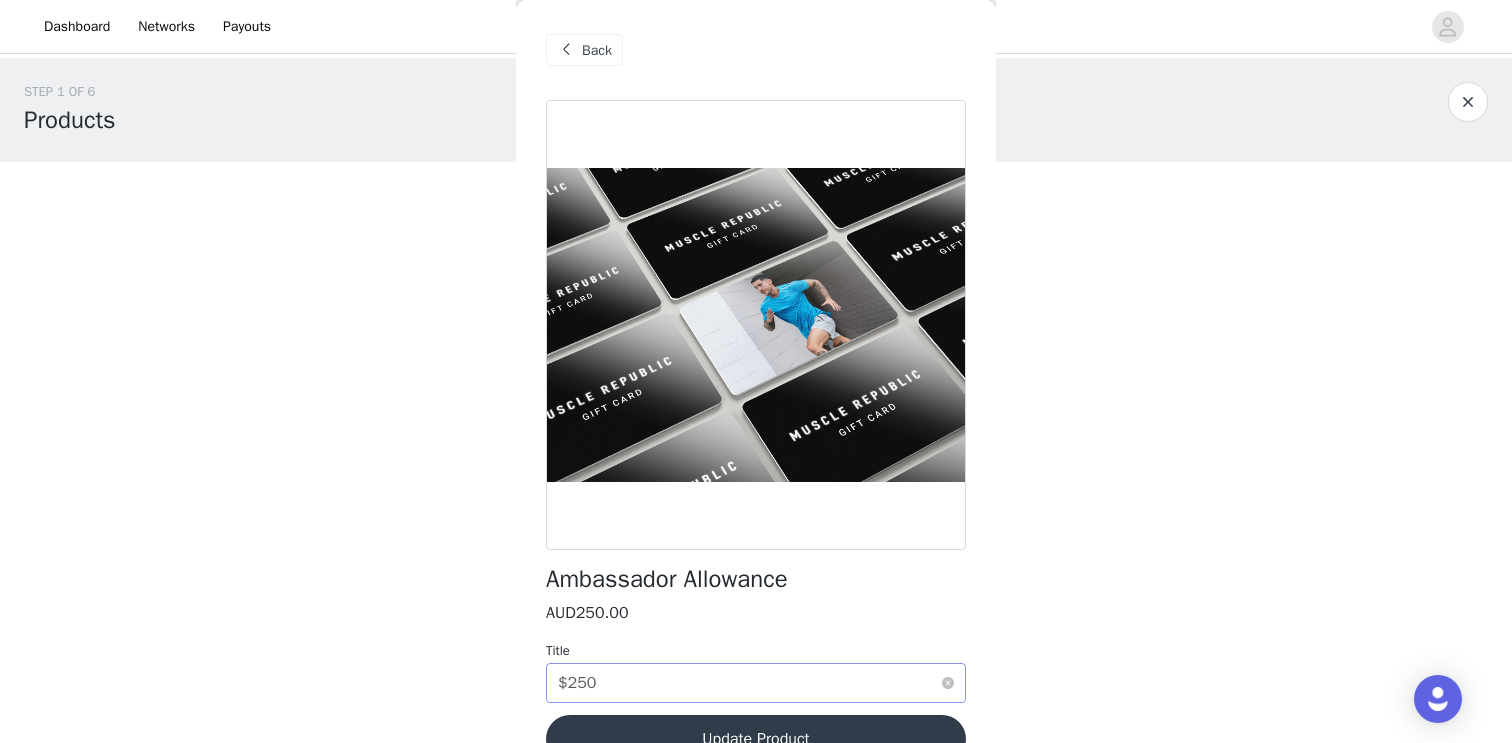 click on "Select title $250" at bounding box center [749, 683] 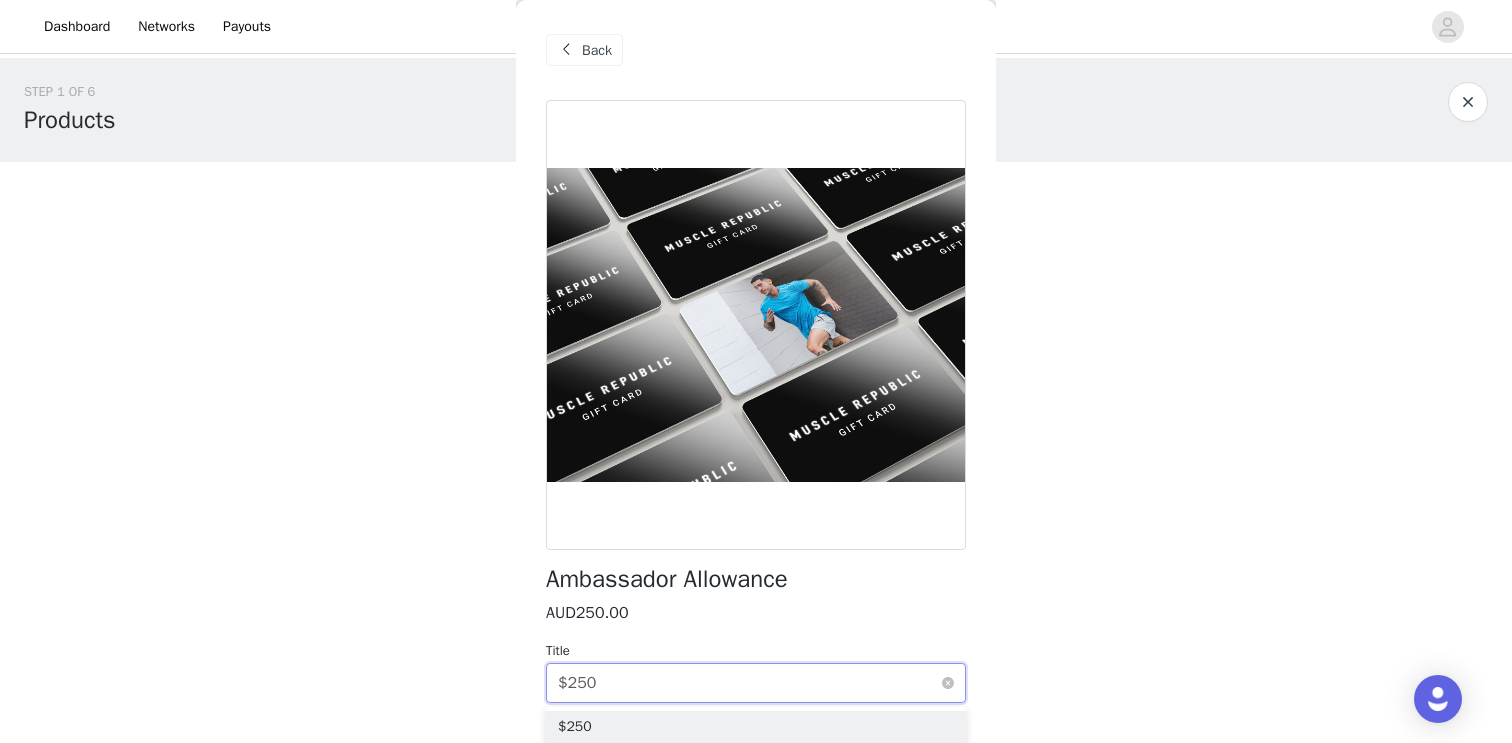 scroll, scrollTop: 43, scrollLeft: 0, axis: vertical 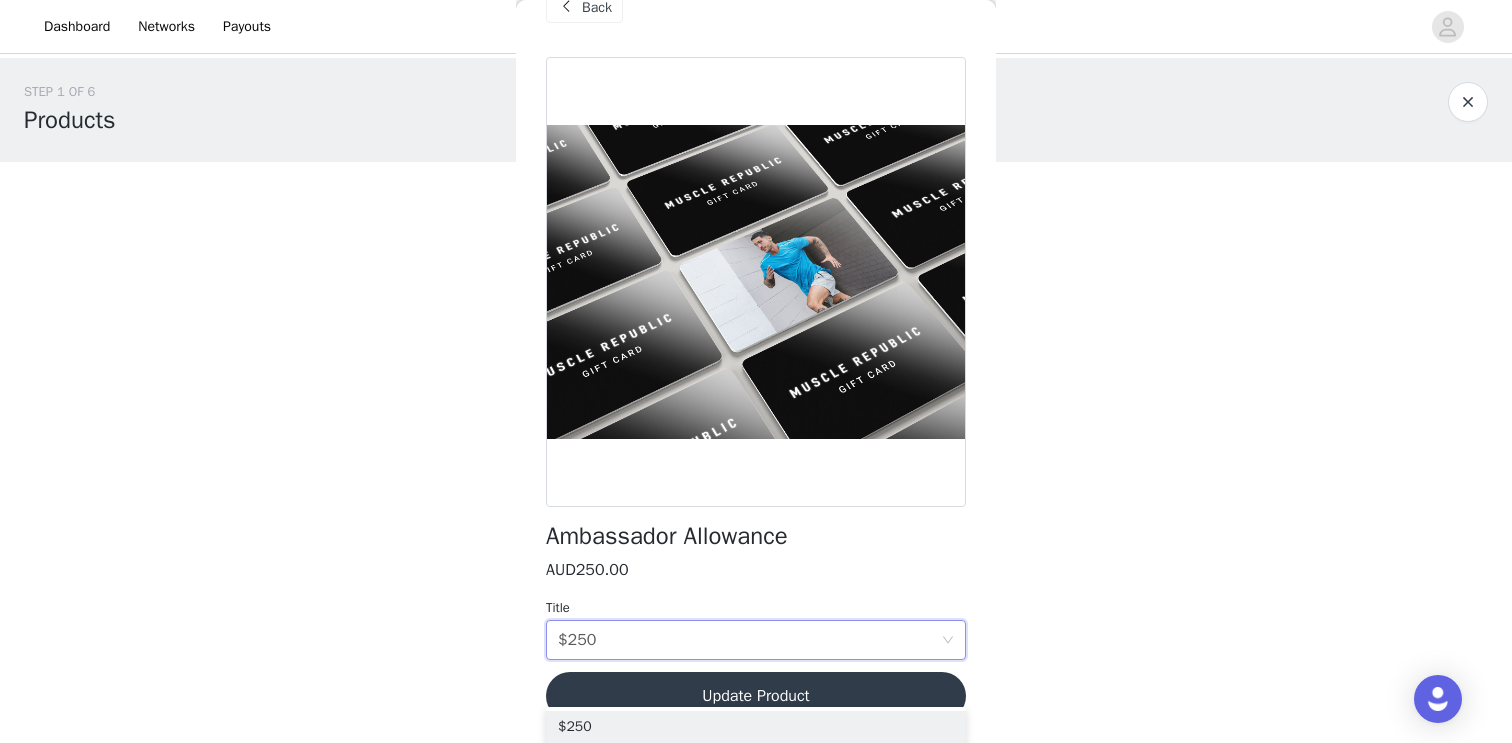 click at bounding box center [756, 282] 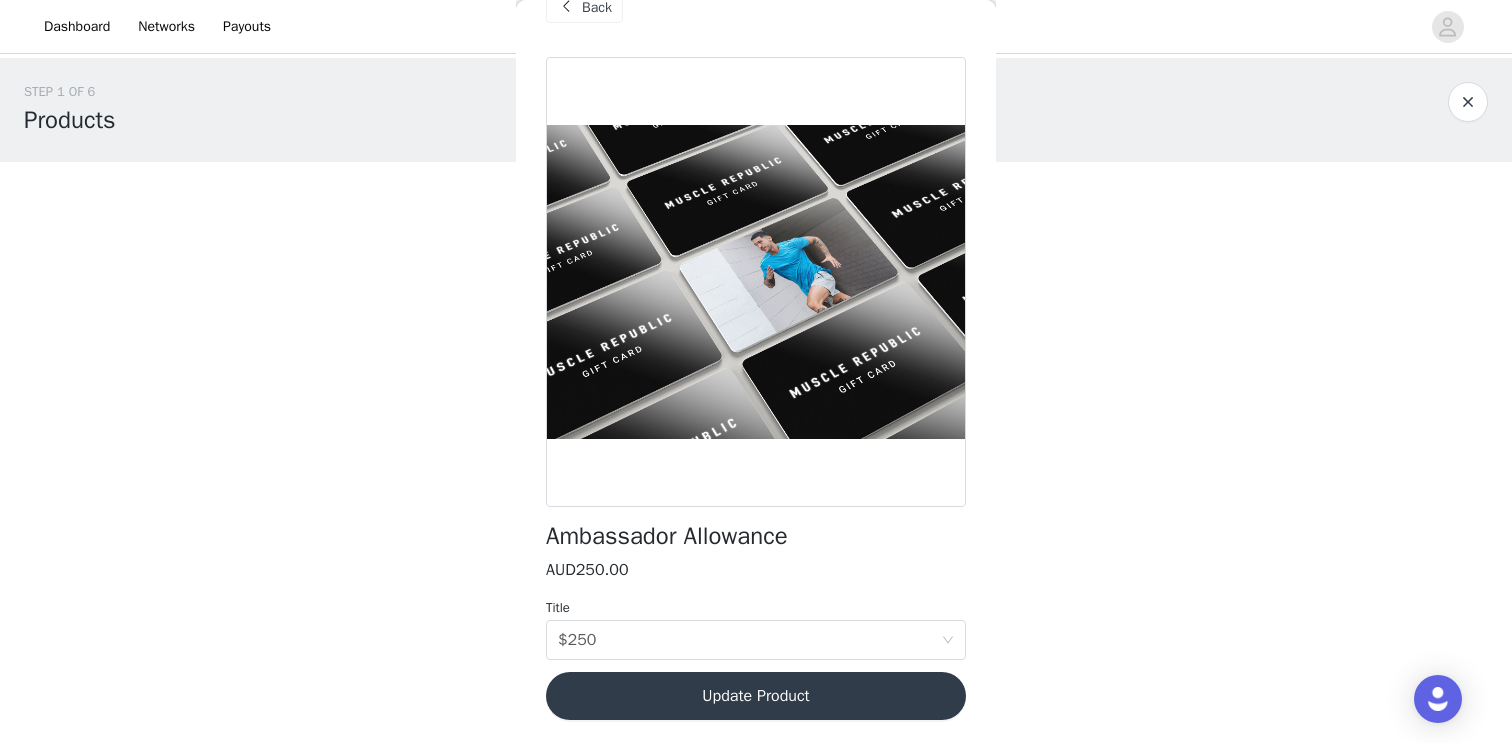 click on "Update Product" at bounding box center (756, 696) 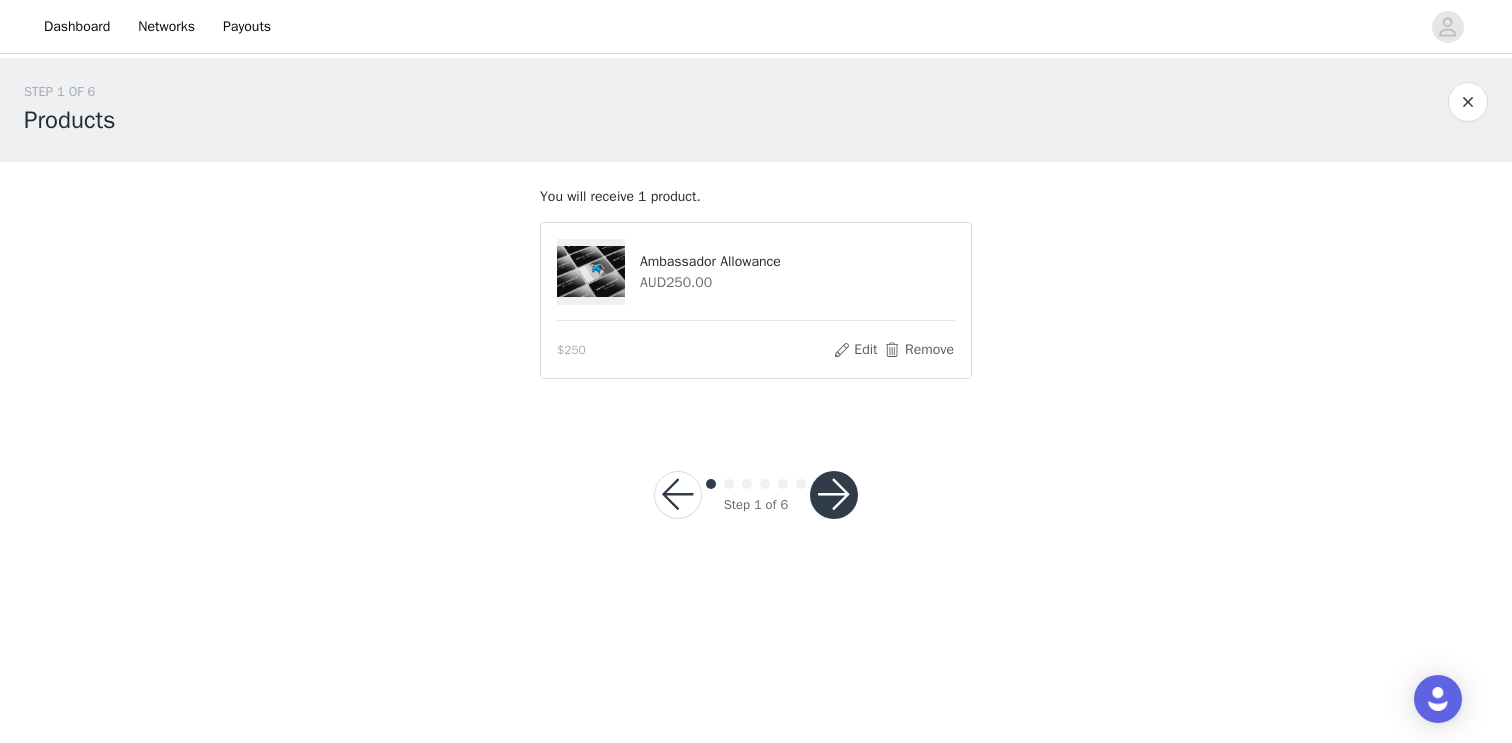 click at bounding box center (834, 495) 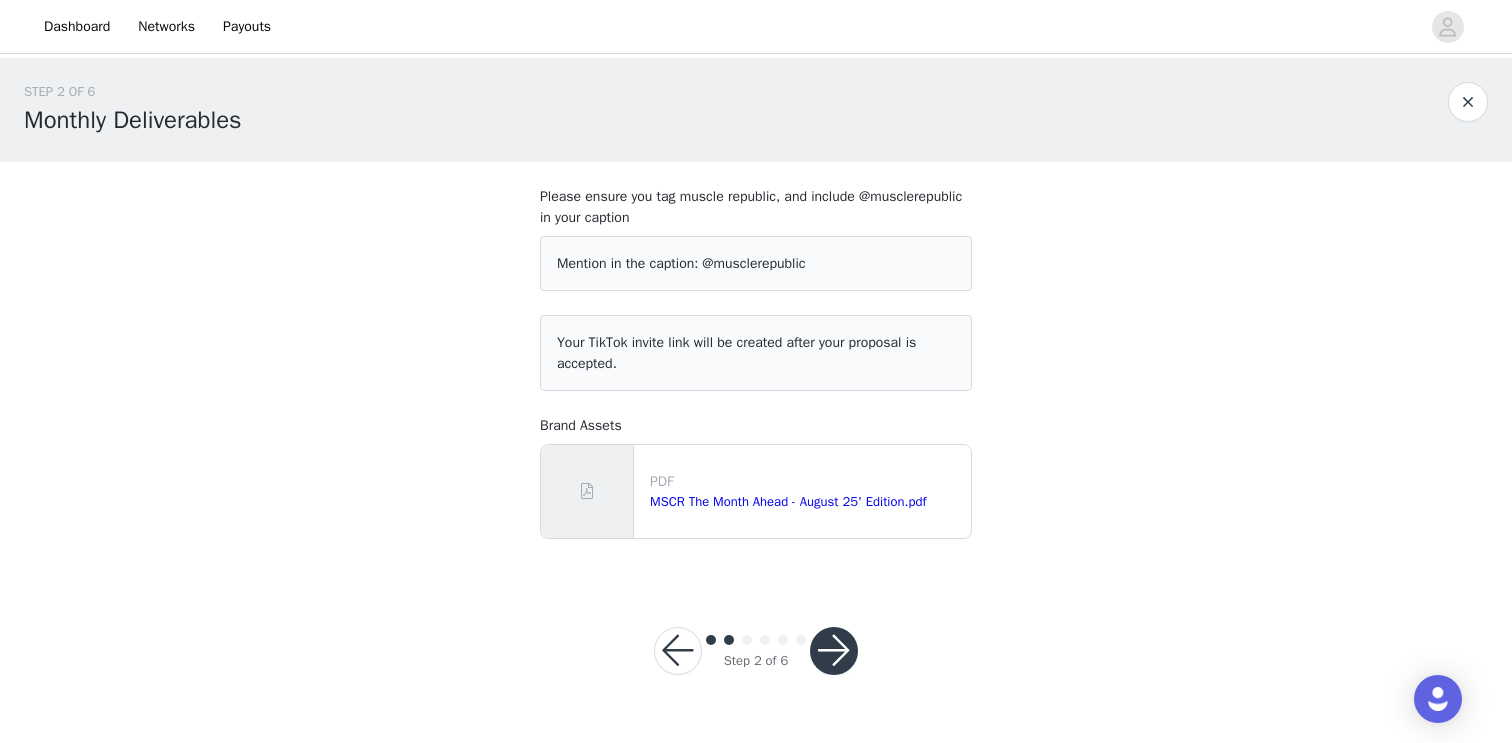 click at bounding box center [834, 651] 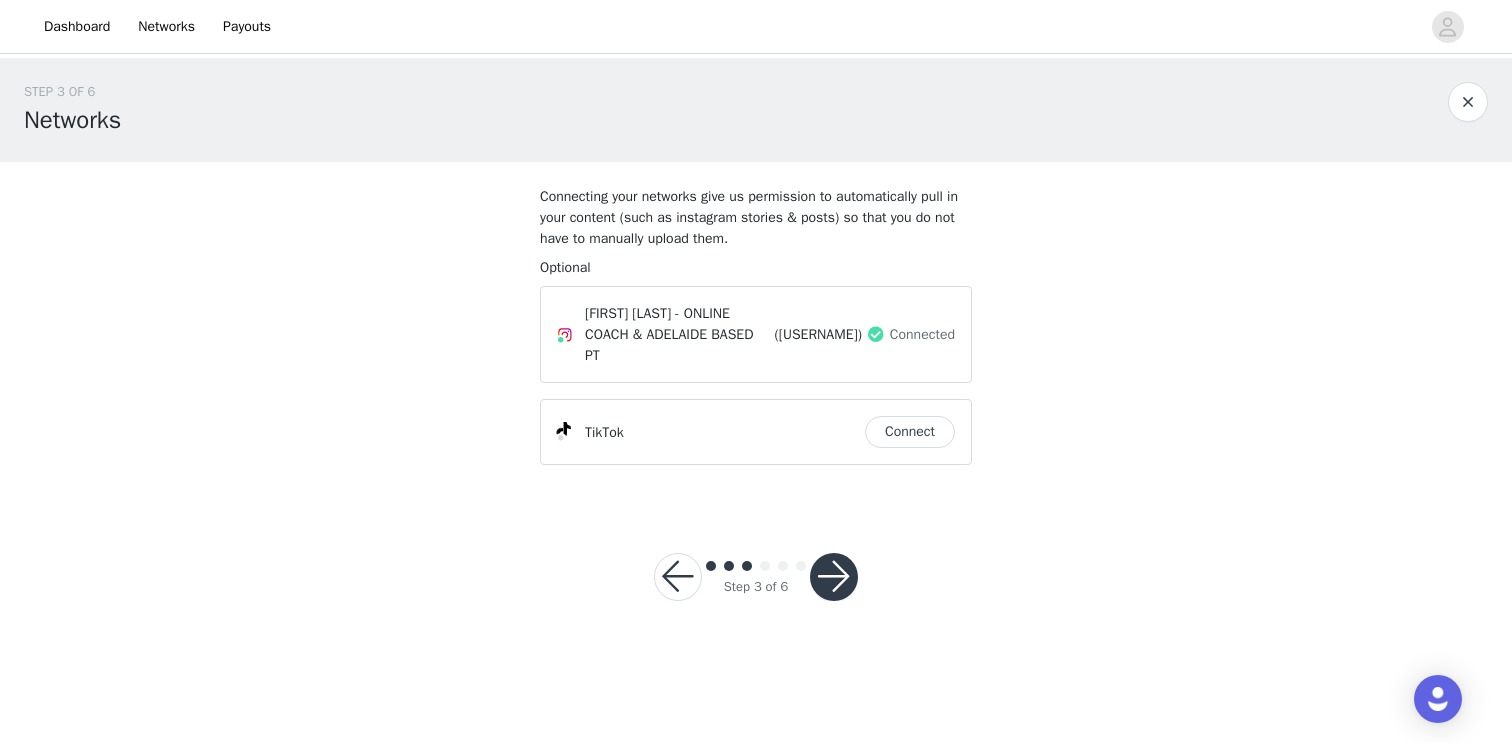 click at bounding box center (834, 577) 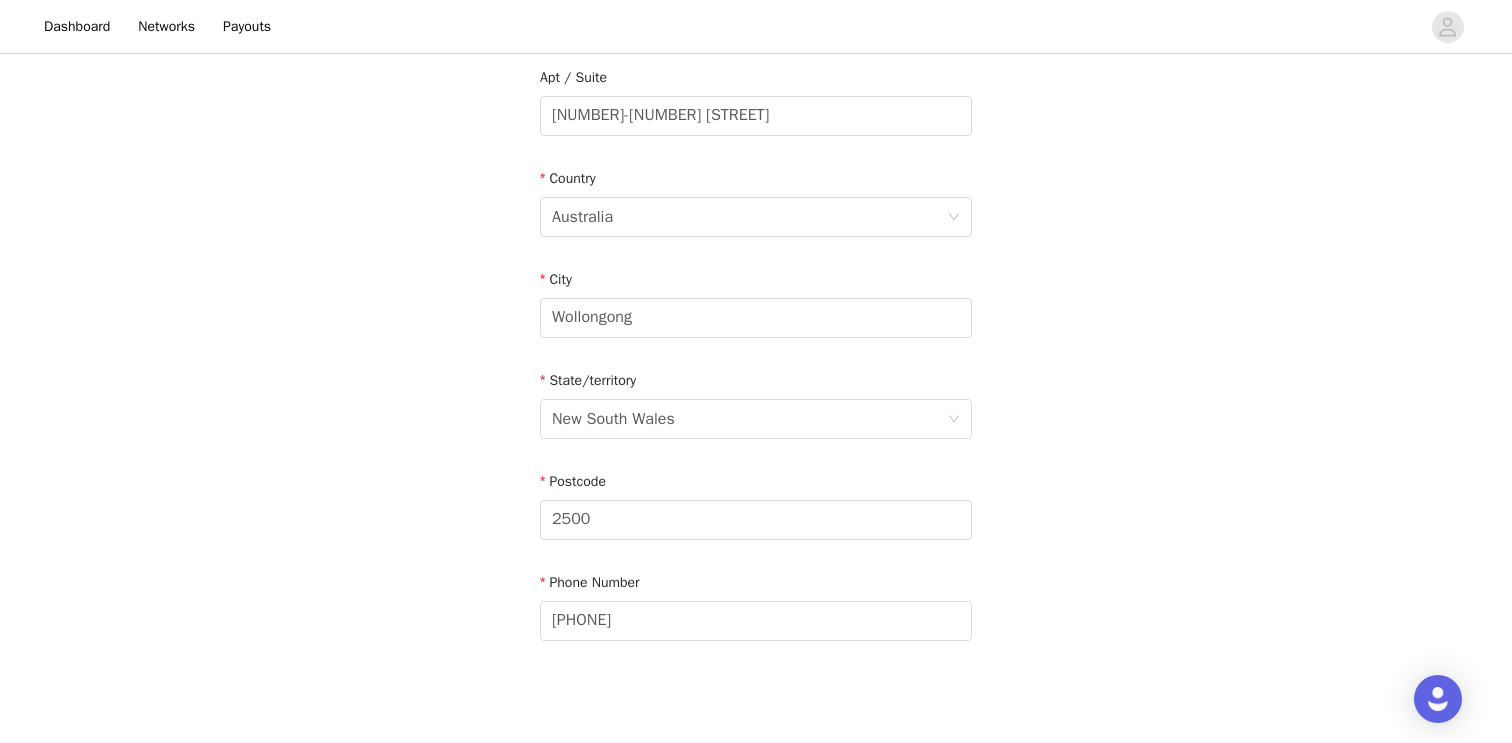 scroll, scrollTop: 620, scrollLeft: 0, axis: vertical 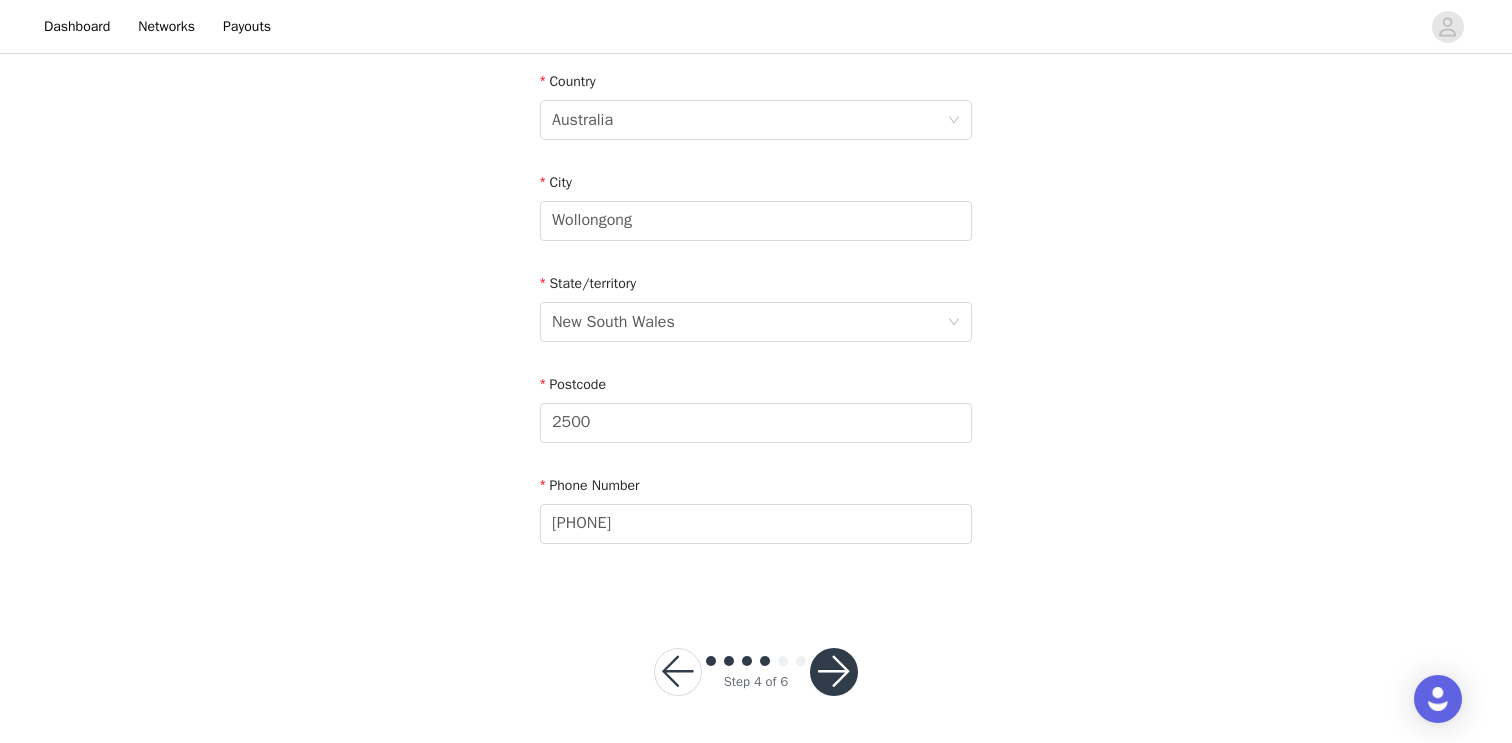 click at bounding box center (834, 672) 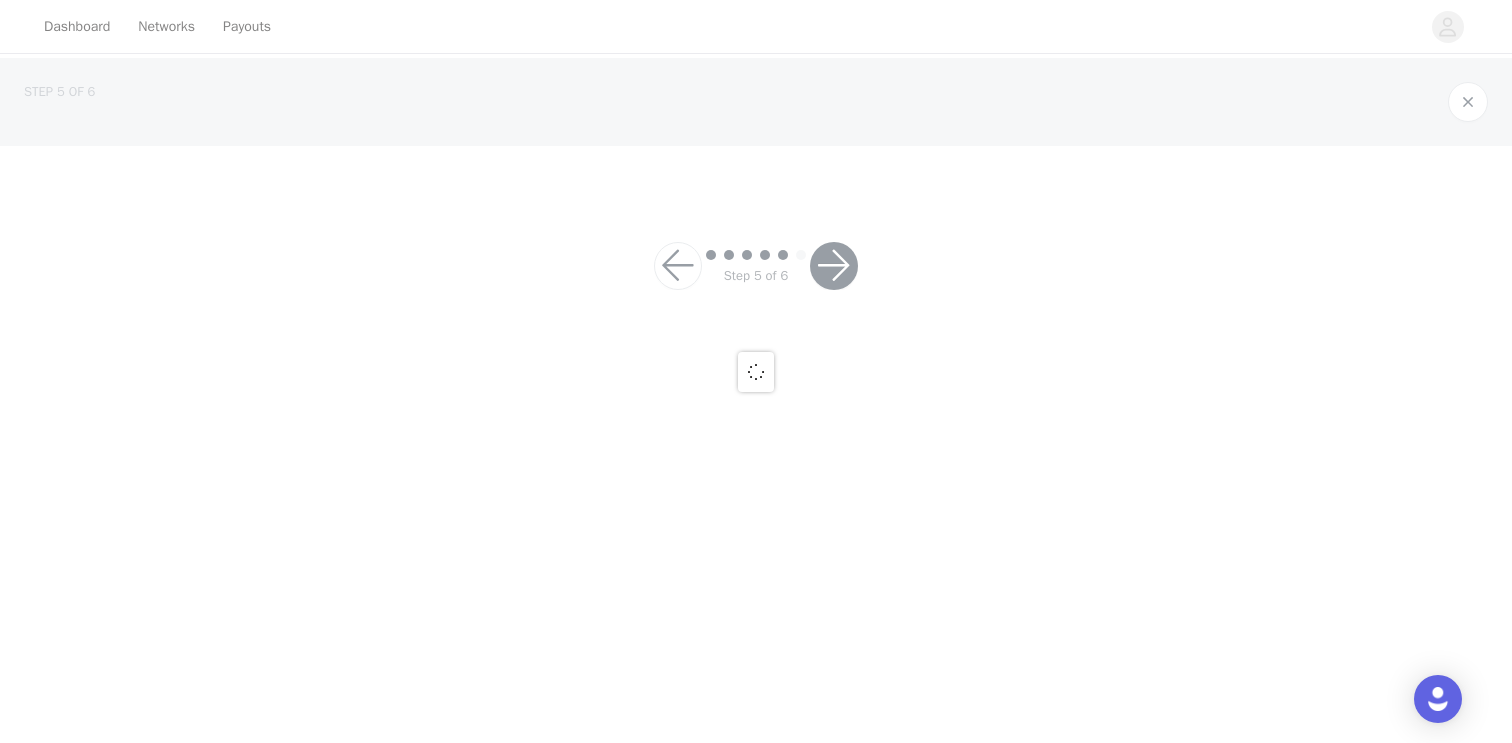 scroll, scrollTop: 0, scrollLeft: 0, axis: both 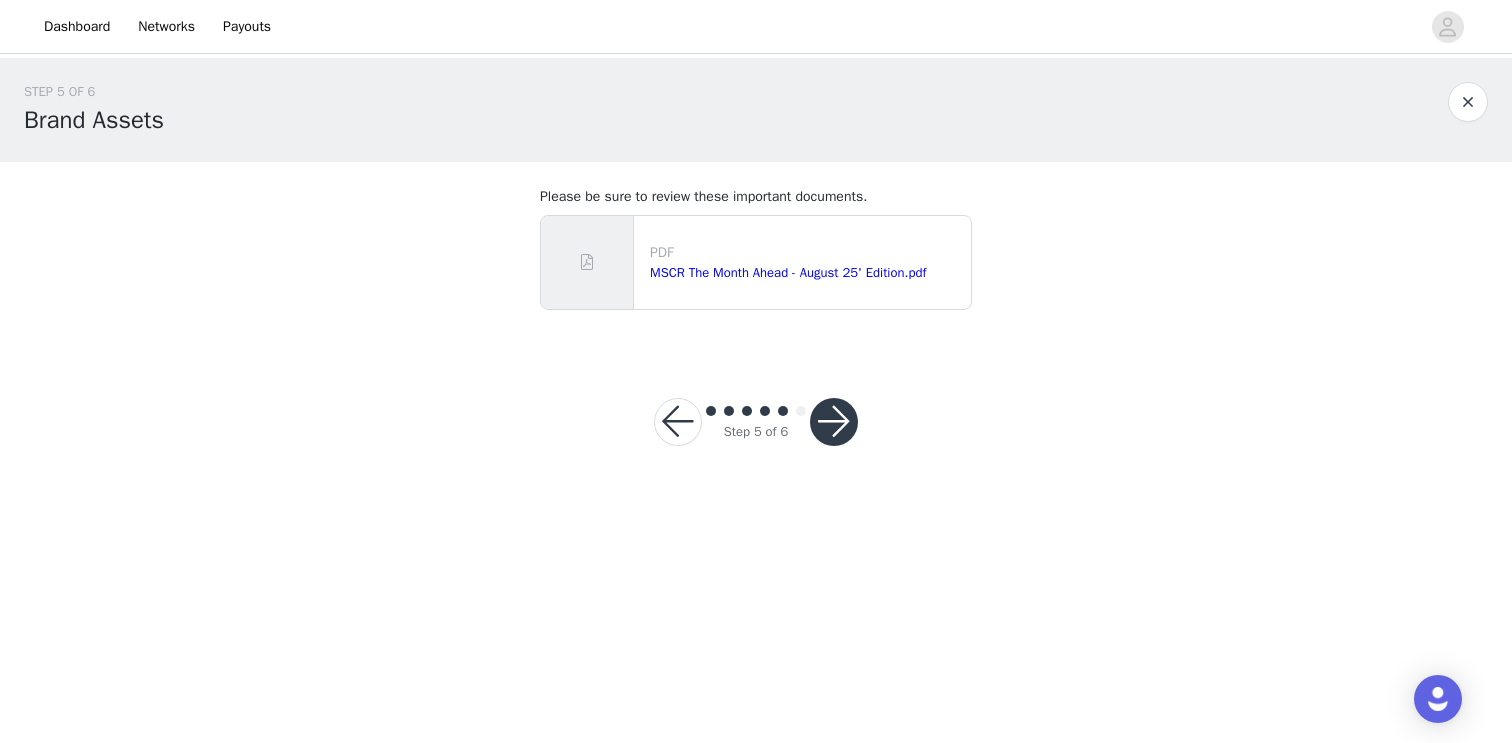 click on "Step 5 of 6" at bounding box center (756, 422) 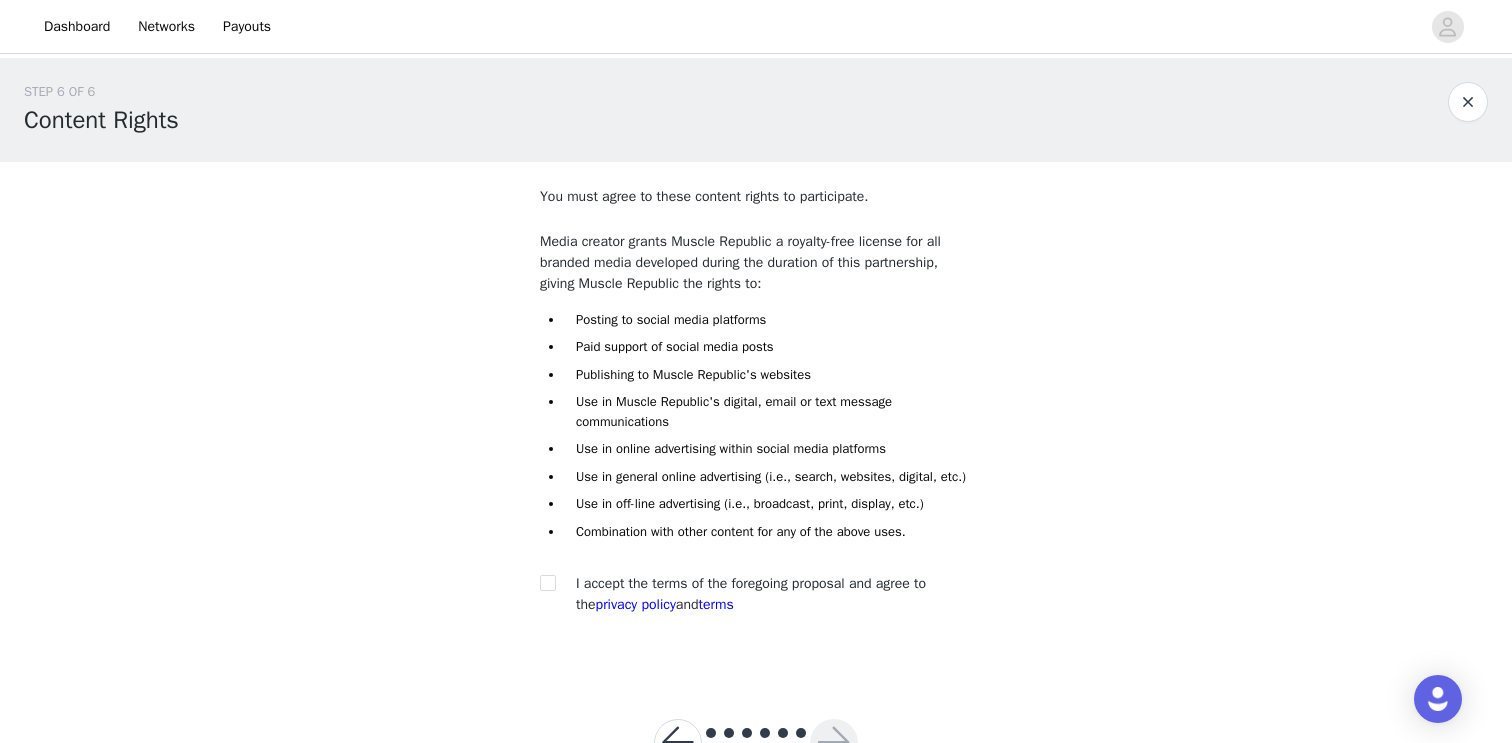 scroll, scrollTop: 91, scrollLeft: 0, axis: vertical 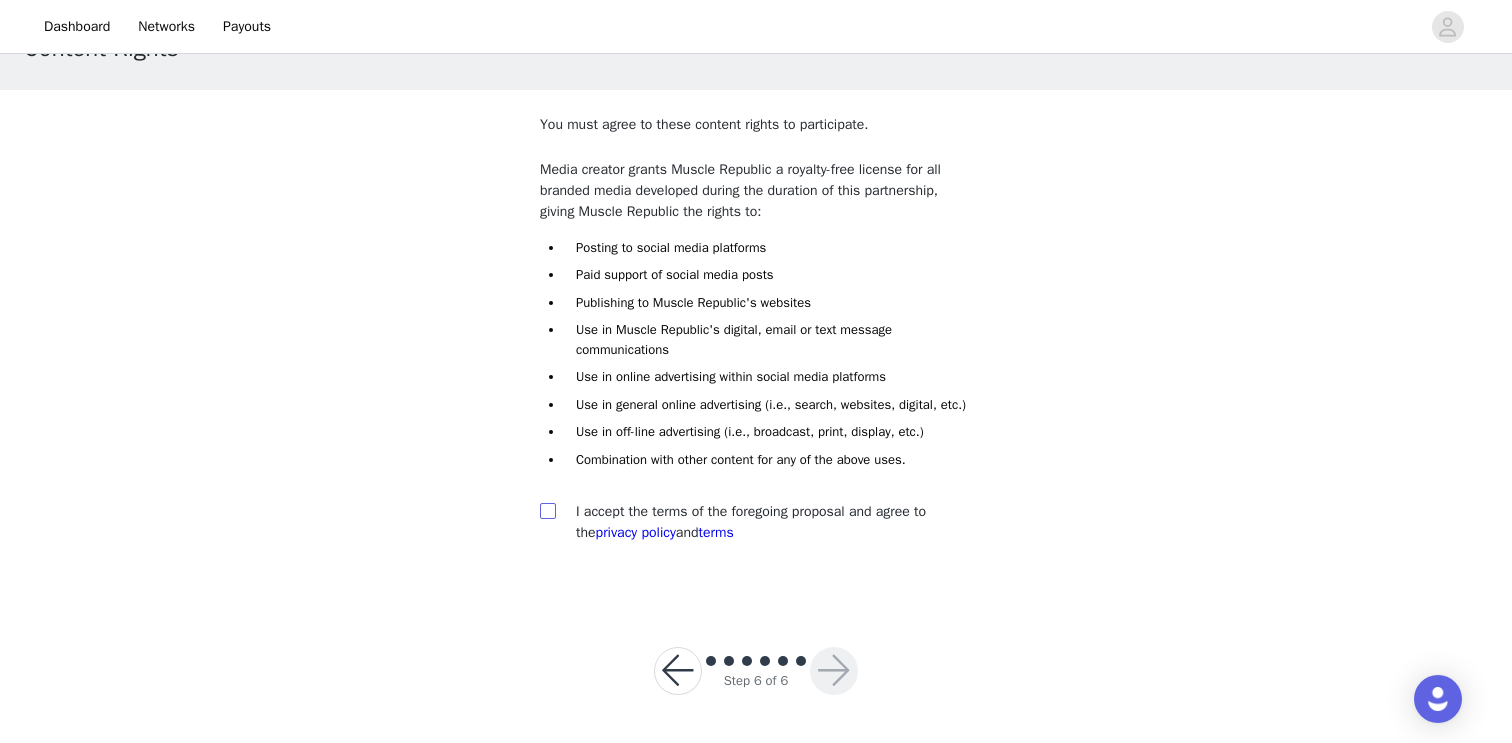 click at bounding box center (548, 511) 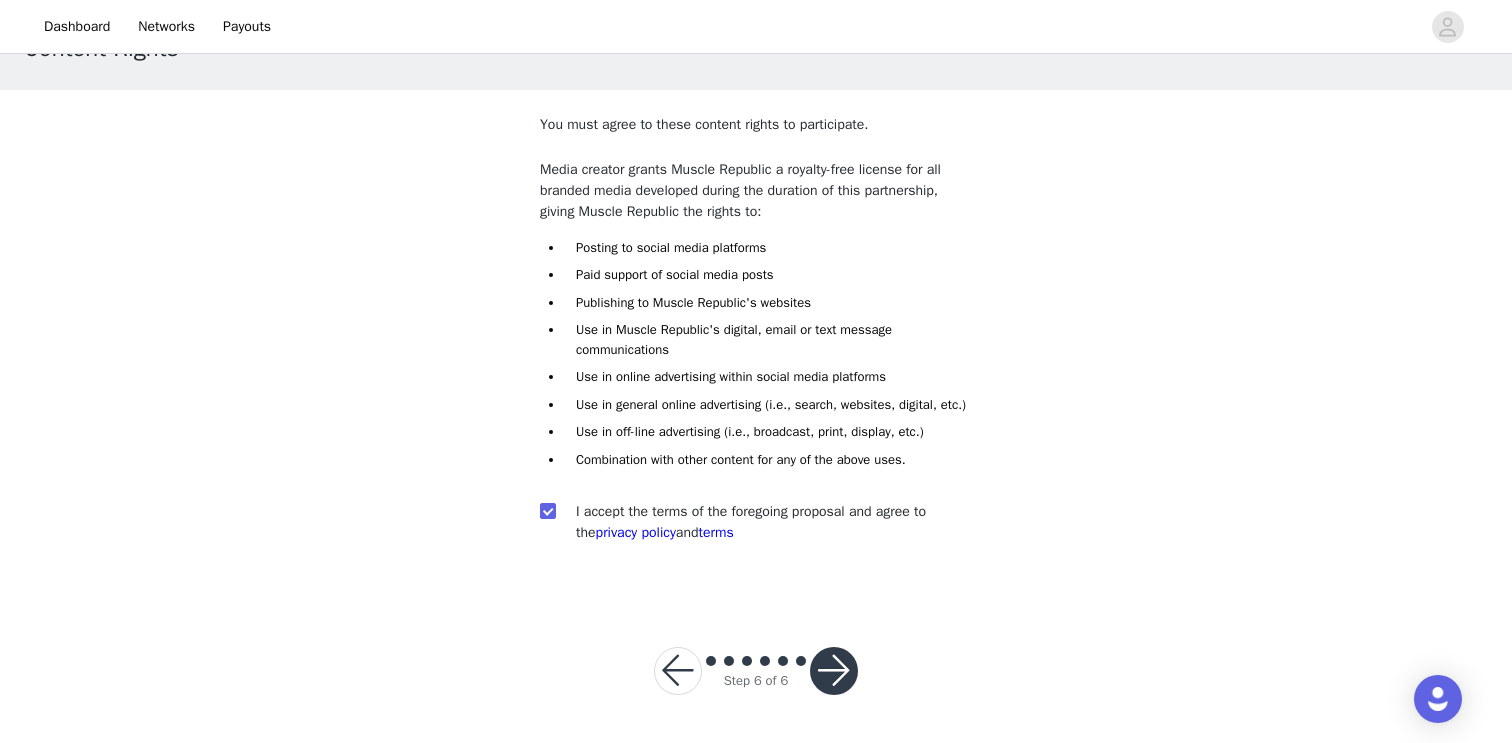 click at bounding box center (834, 671) 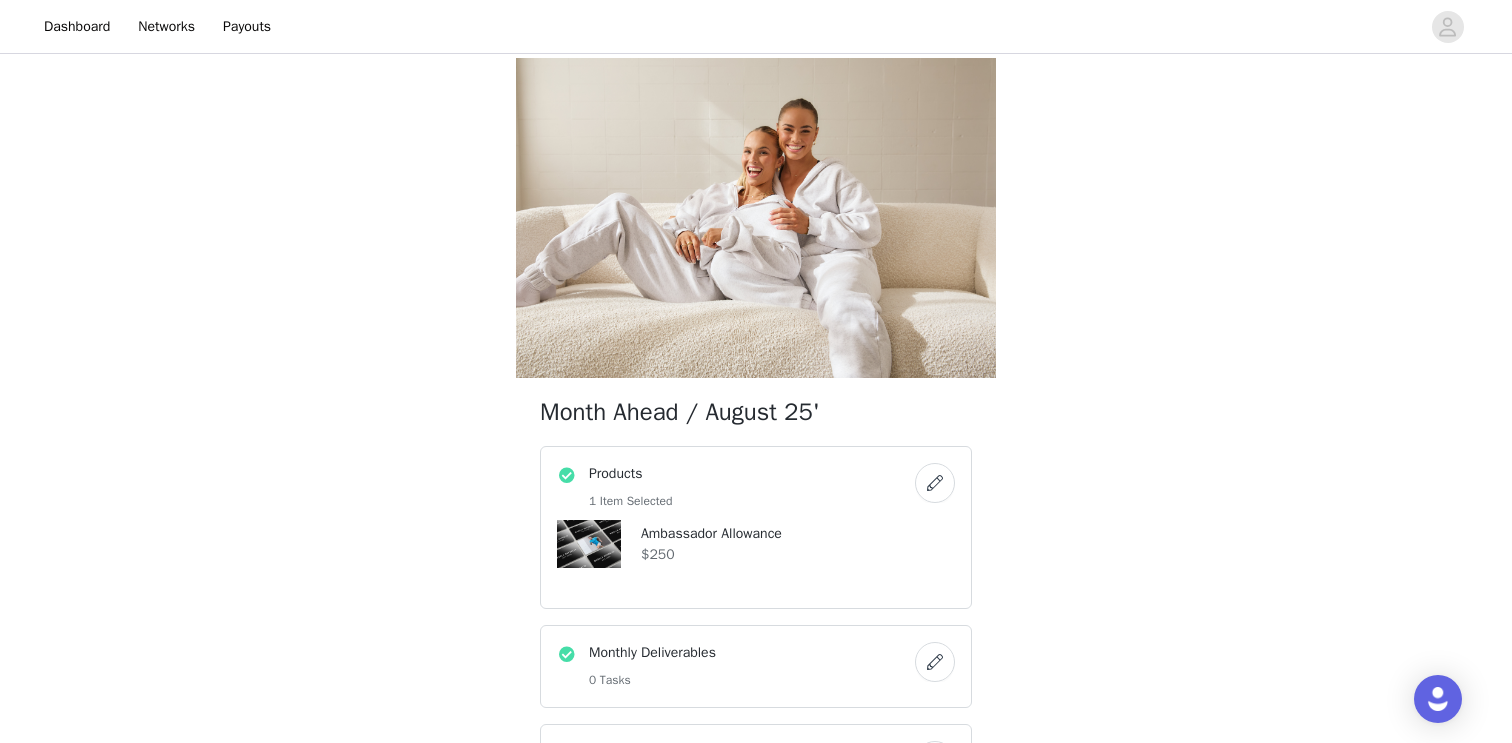 scroll, scrollTop: 948, scrollLeft: 0, axis: vertical 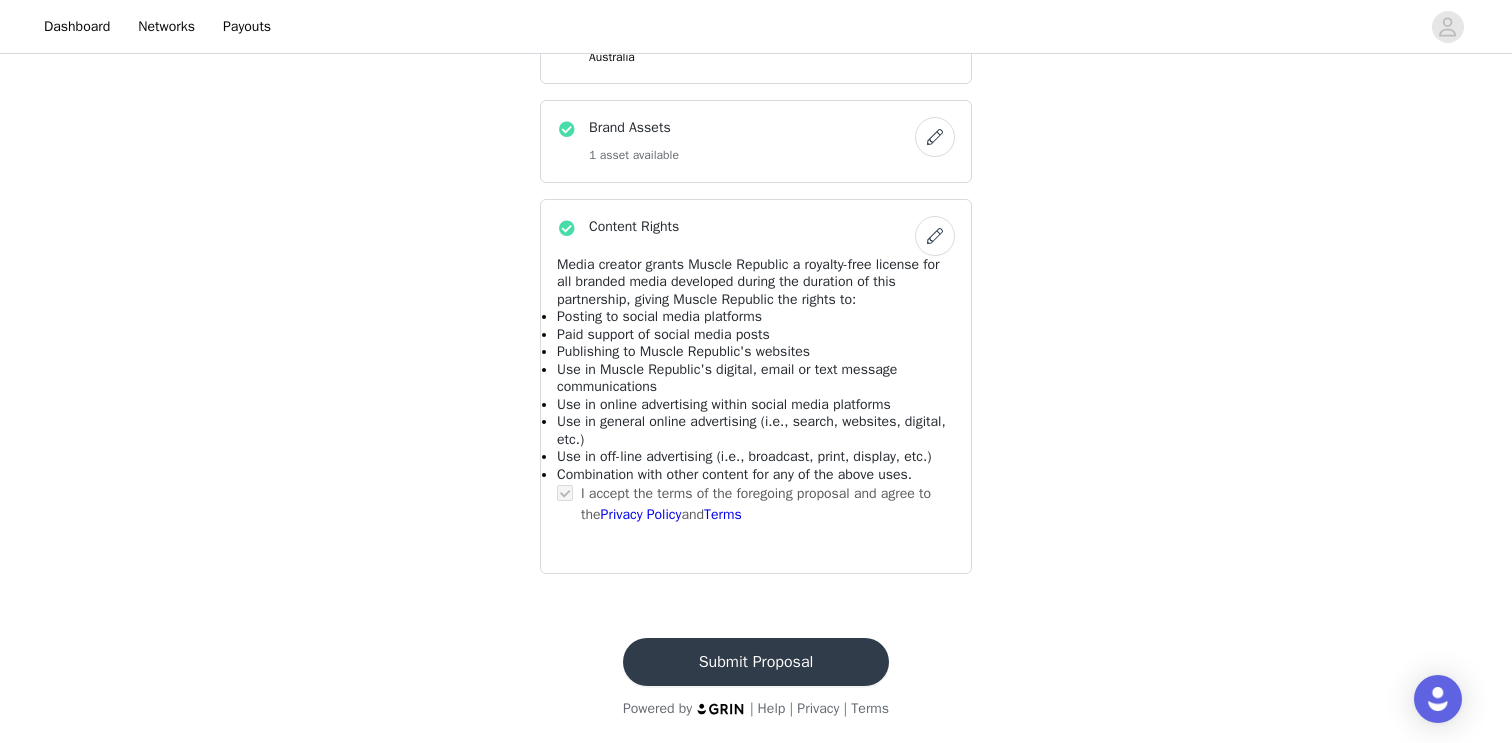 click on "Submit Proposal" at bounding box center [756, 662] 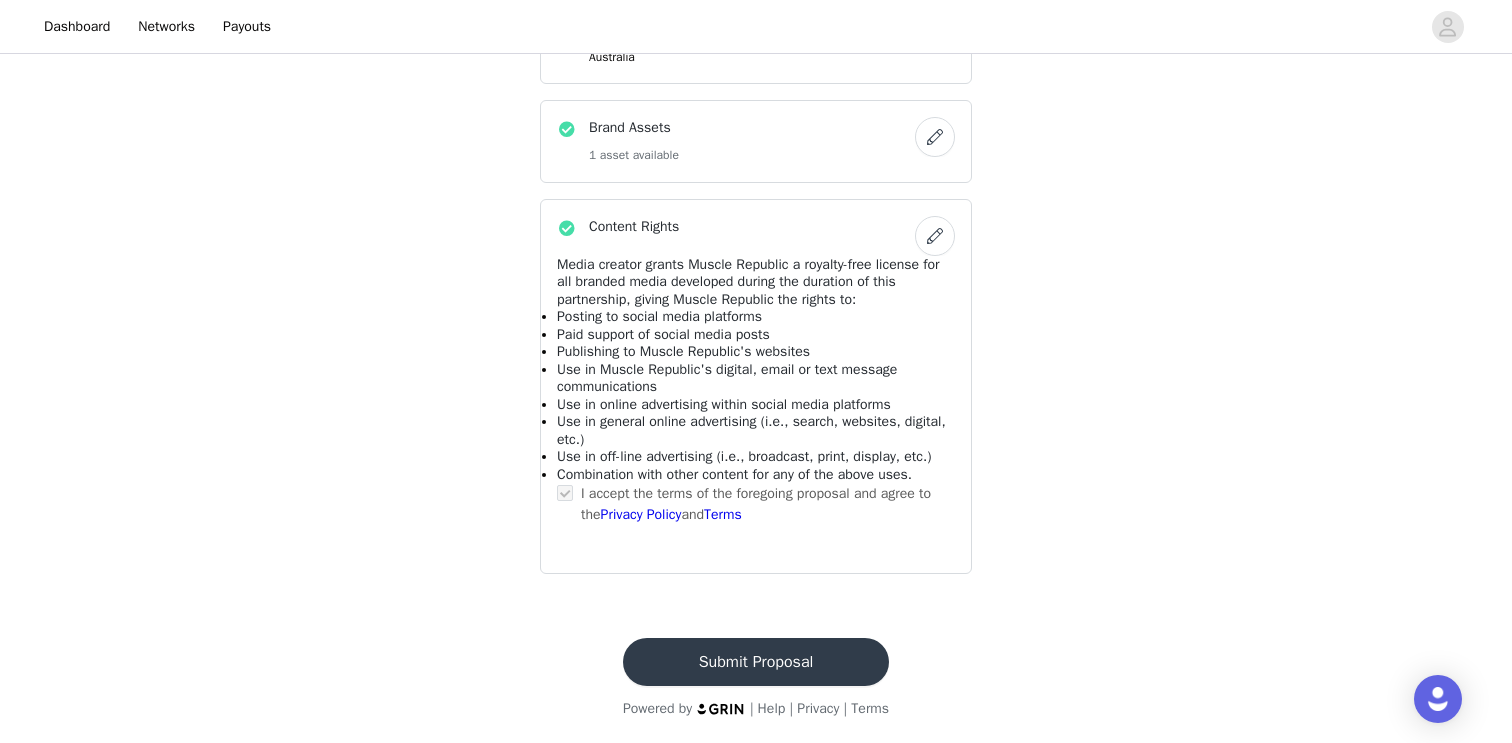 scroll, scrollTop: 0, scrollLeft: 0, axis: both 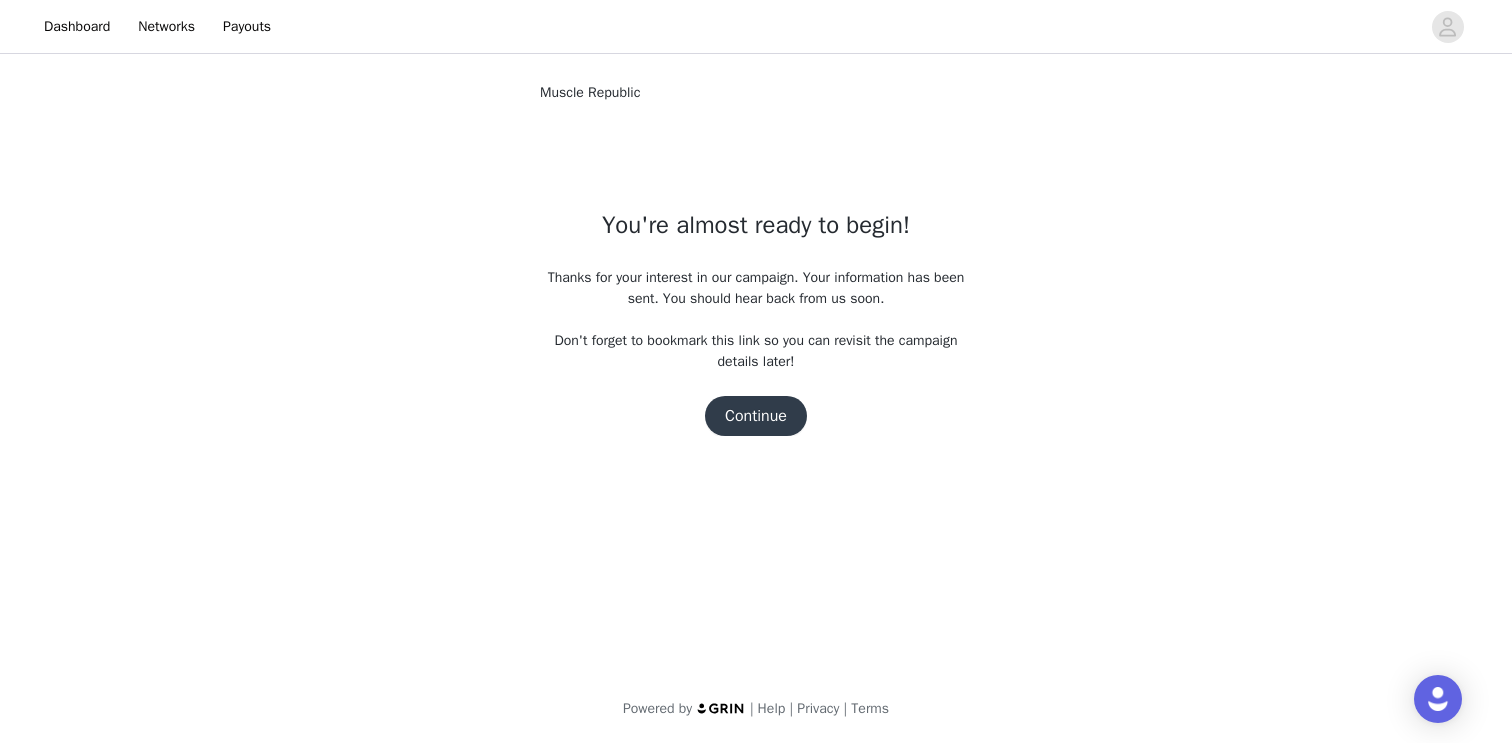 click on "Muscle Republic         You're almost ready to begin!       Thanks for your interest in our campaign. Your information has been sent. You should hear back from us soon.
Don't forget to bookmark this link so you can revisit the campaign details later!       Continue     Powered by       |    Help    |    Privacy    |    Terms" at bounding box center (756, 291) 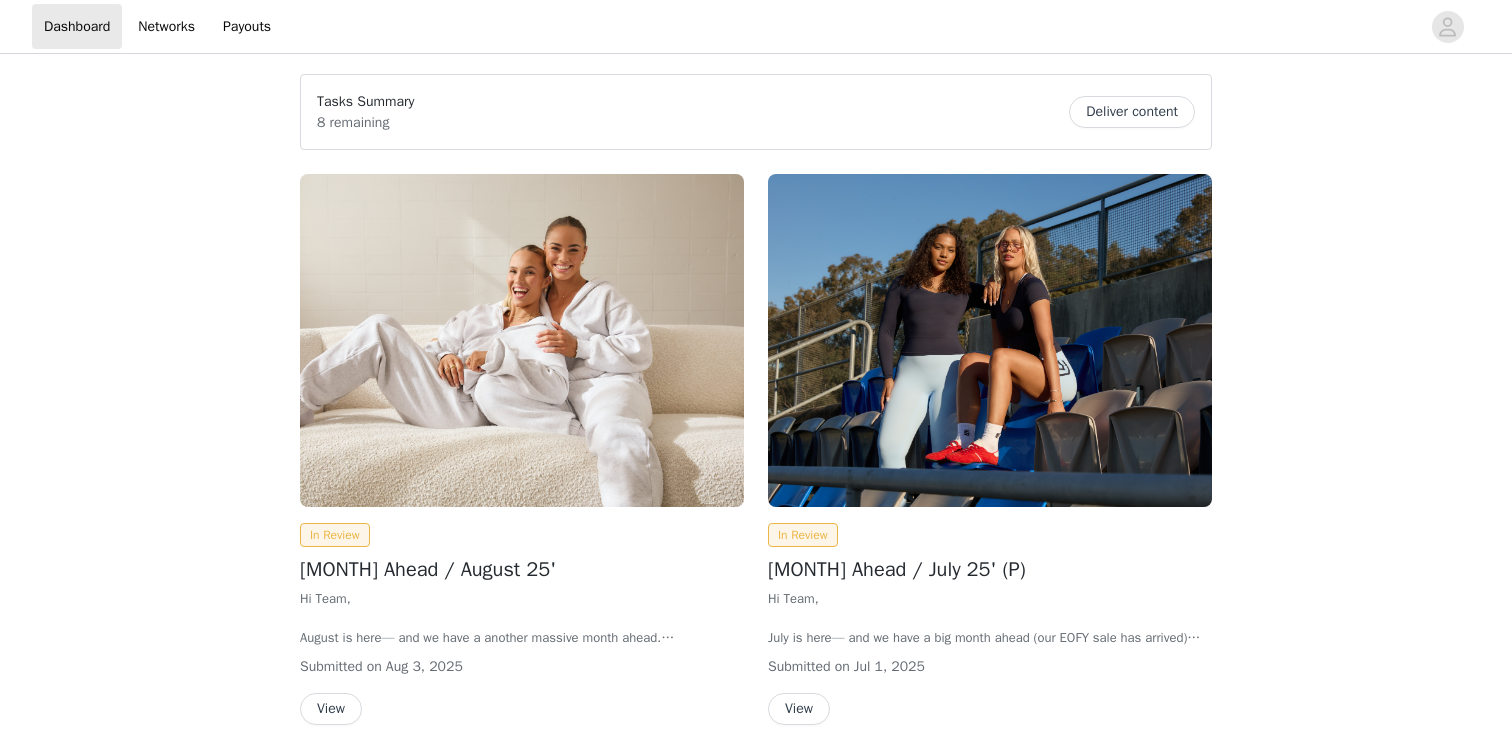scroll, scrollTop: 0, scrollLeft: 0, axis: both 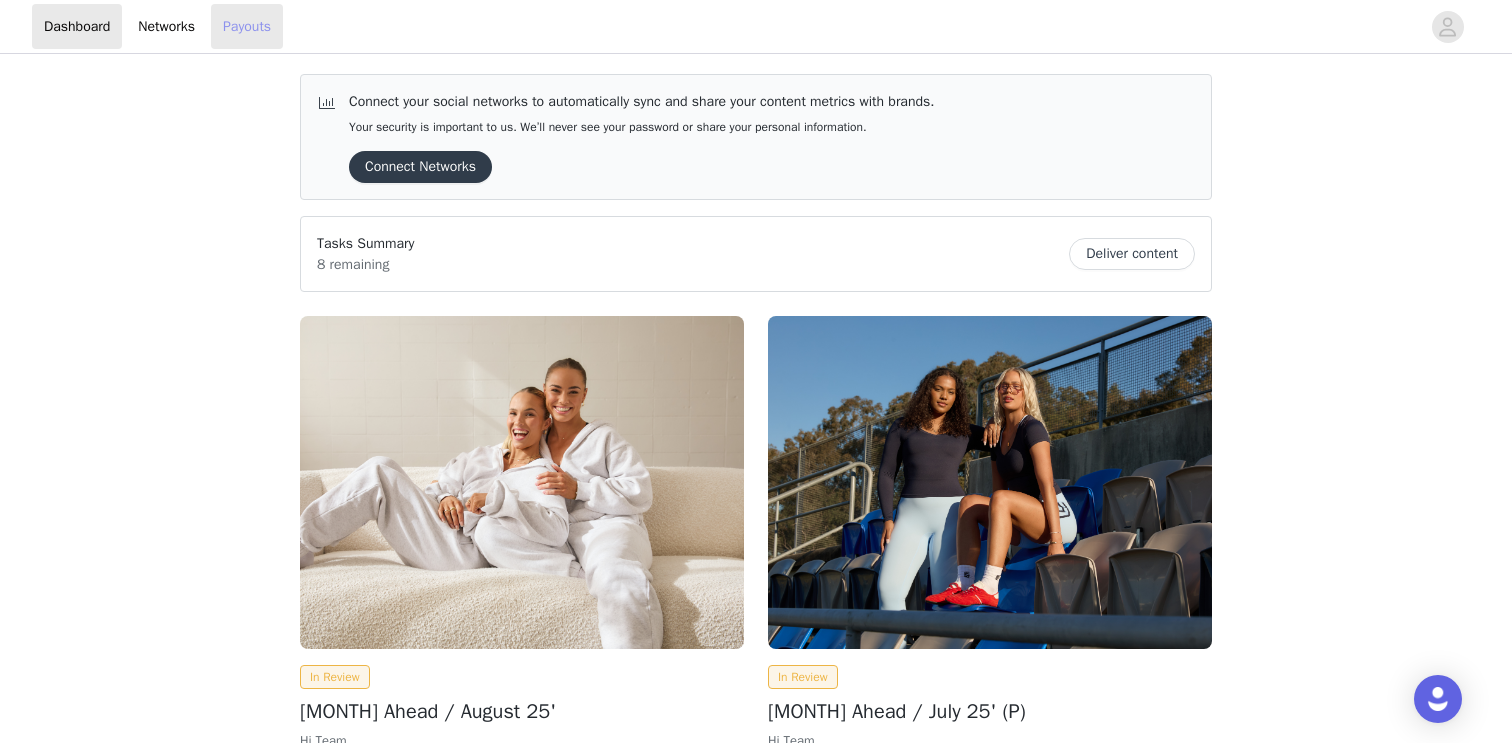 click on "Payouts" at bounding box center [247, 26] 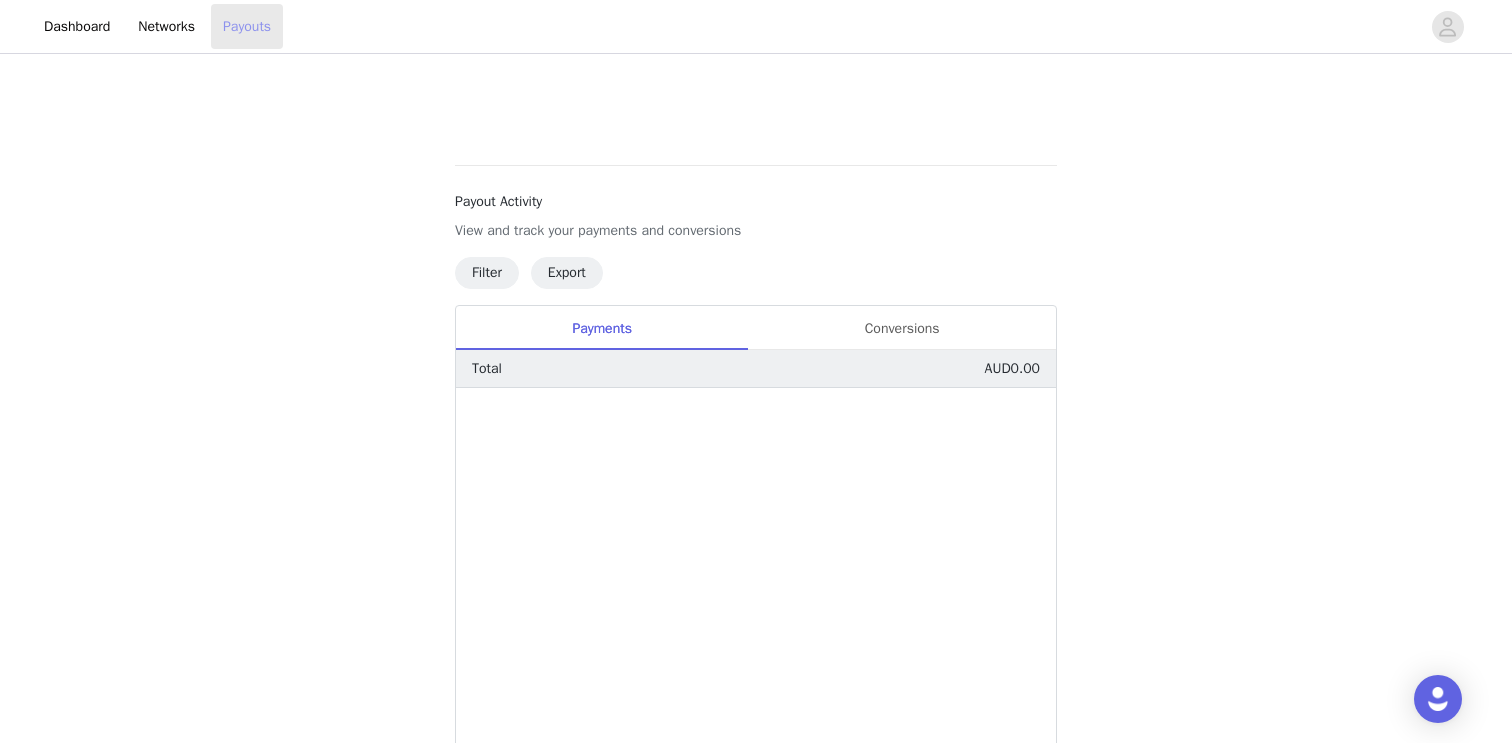 scroll, scrollTop: 209, scrollLeft: 0, axis: vertical 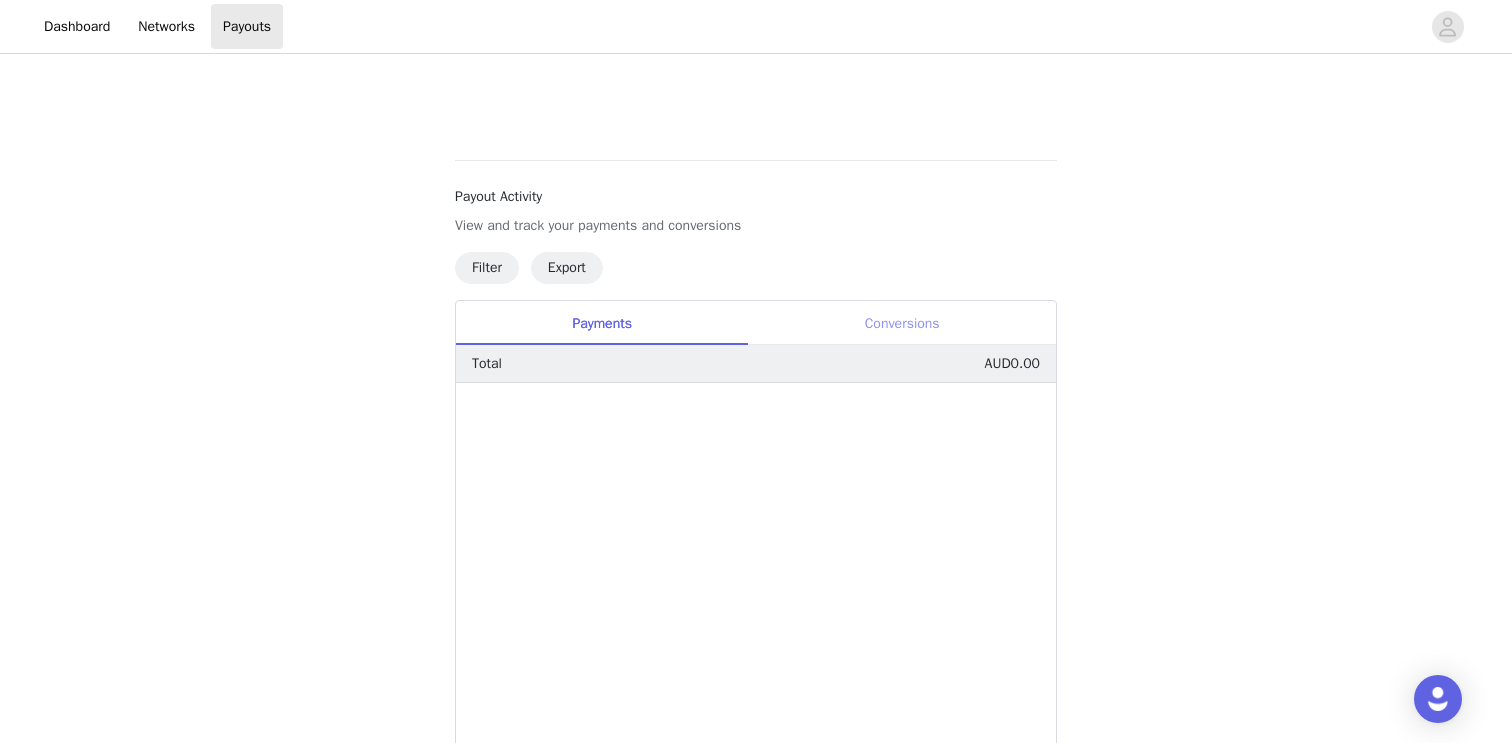 click on "Conversions" at bounding box center [902, 323] 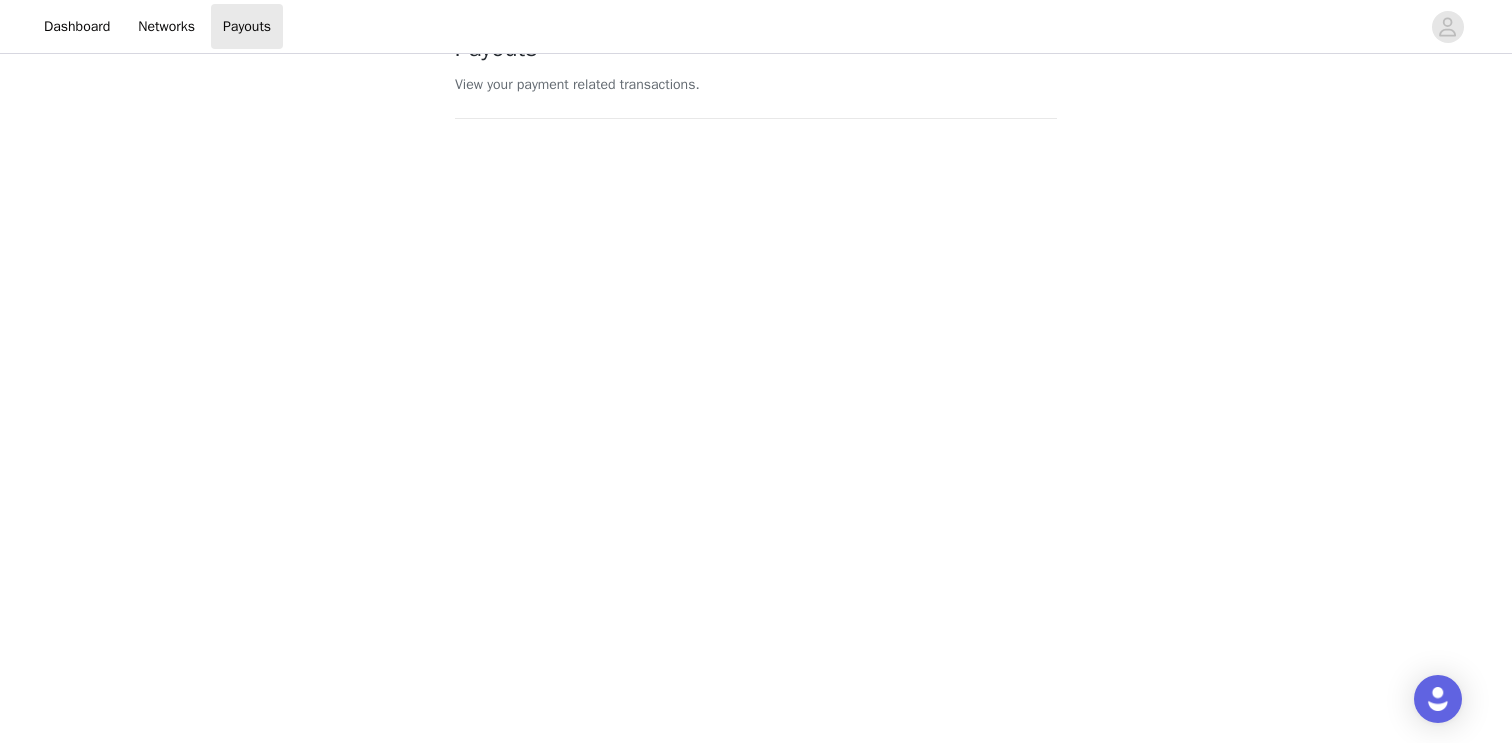 scroll, scrollTop: 0, scrollLeft: 0, axis: both 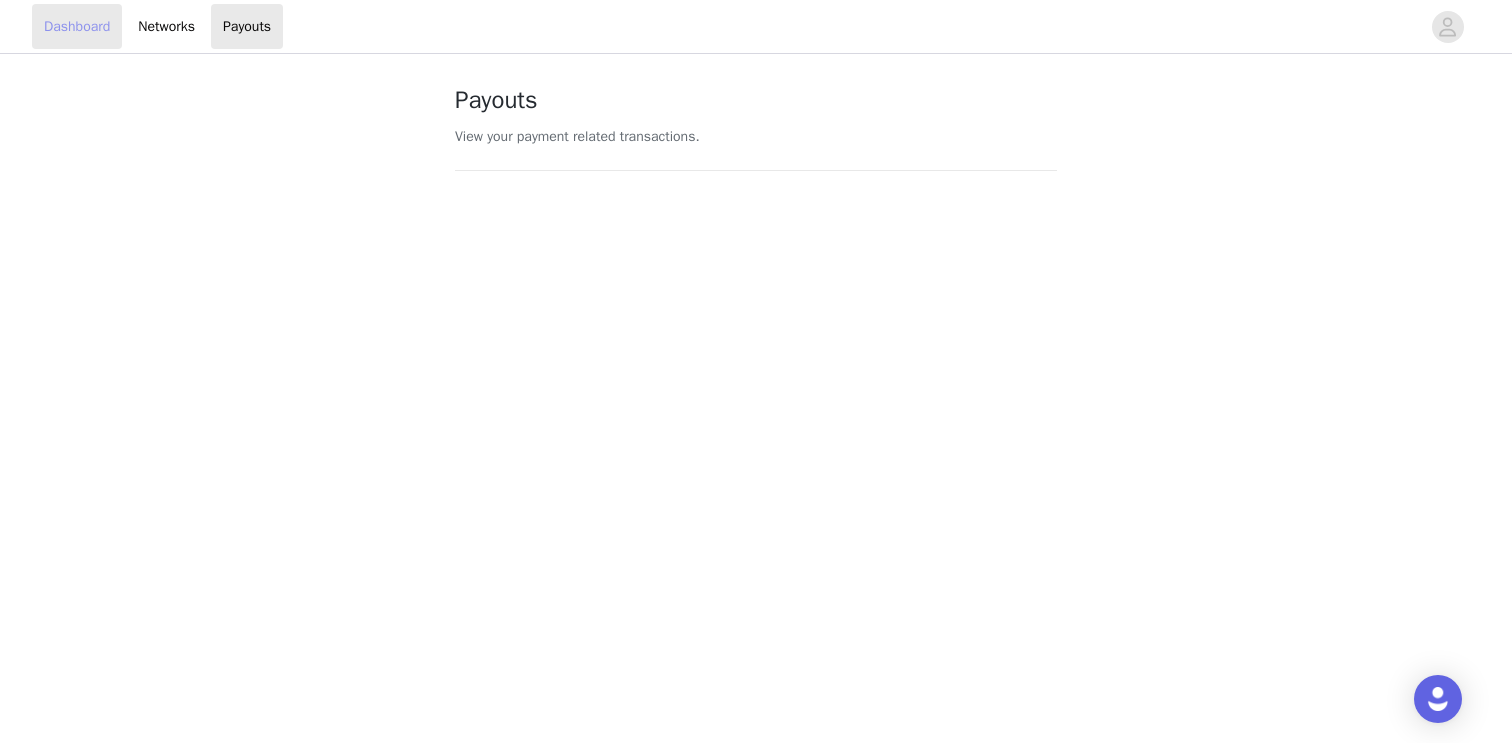 click on "Dashboard" at bounding box center [77, 26] 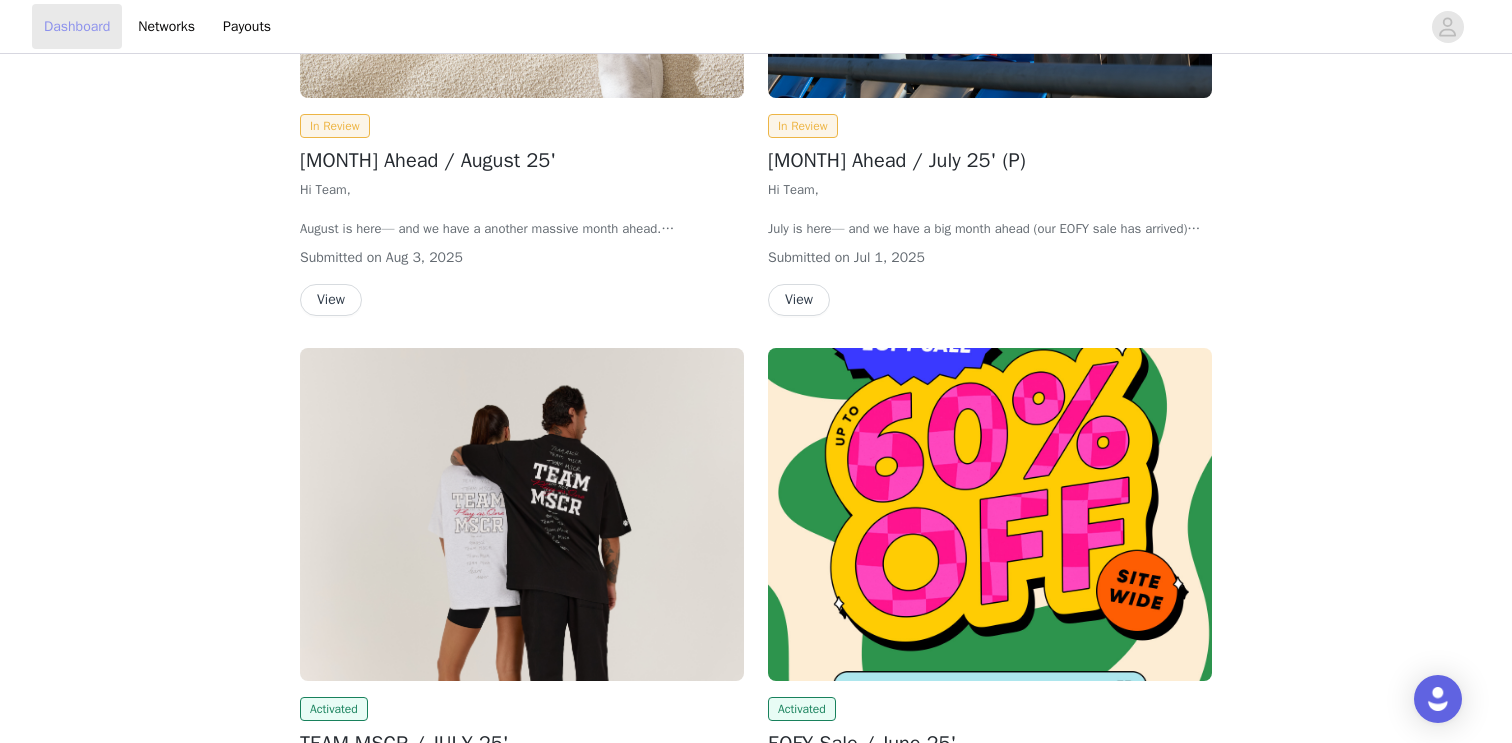 scroll, scrollTop: 0, scrollLeft: 0, axis: both 